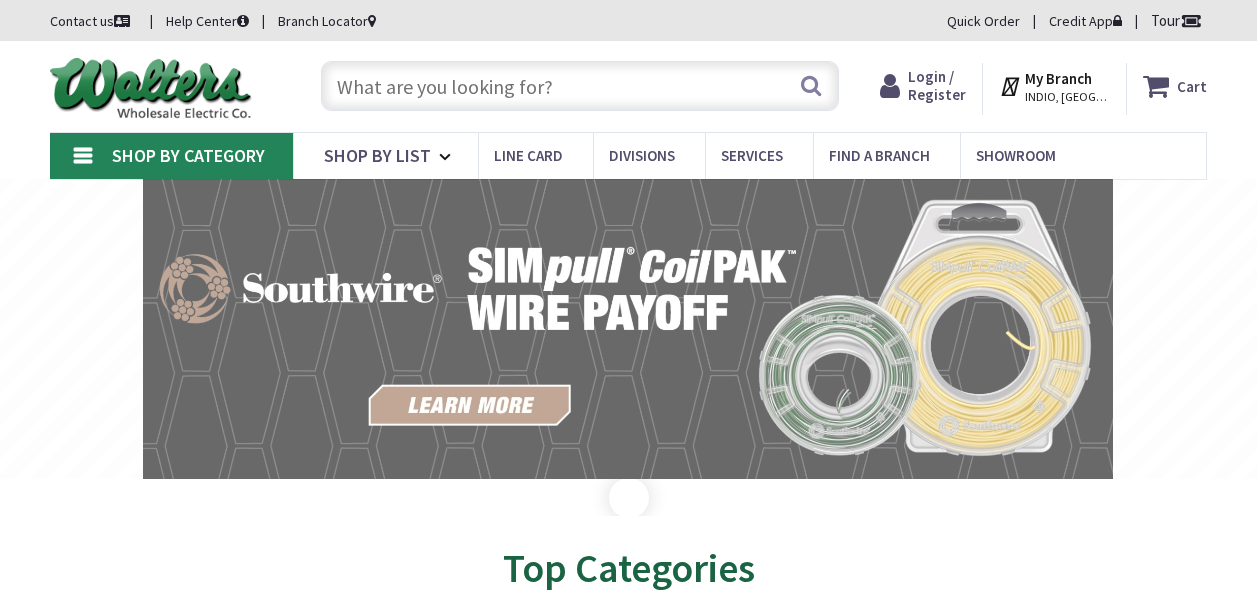 scroll, scrollTop: 0, scrollLeft: 0, axis: both 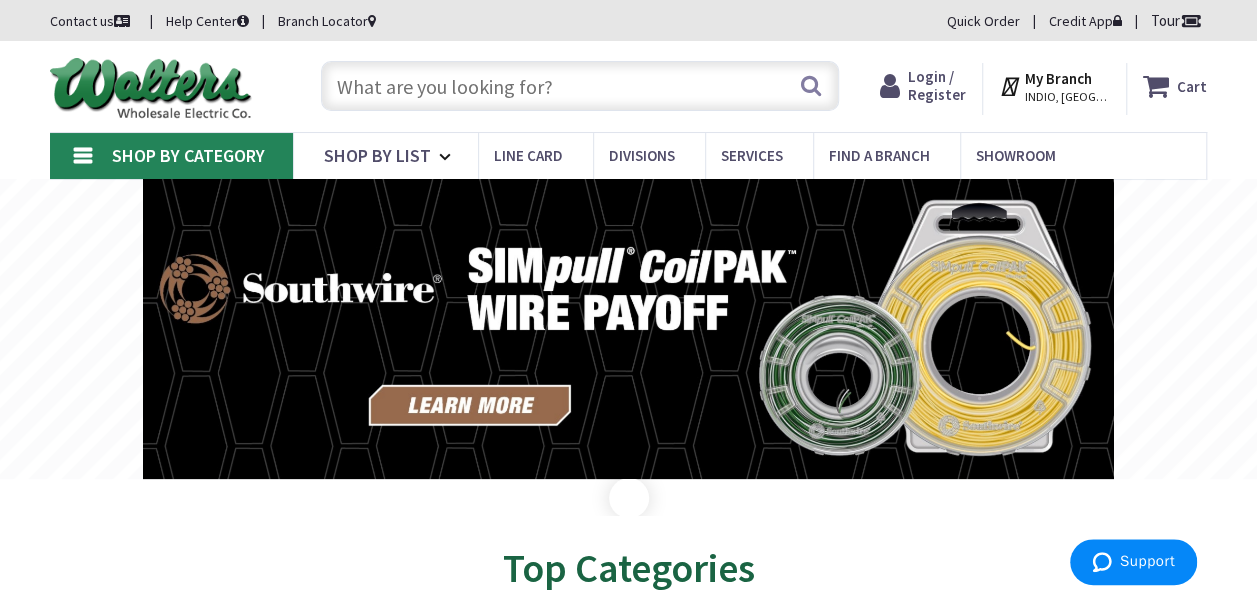 click on "Shop By Category" at bounding box center [171, 156] 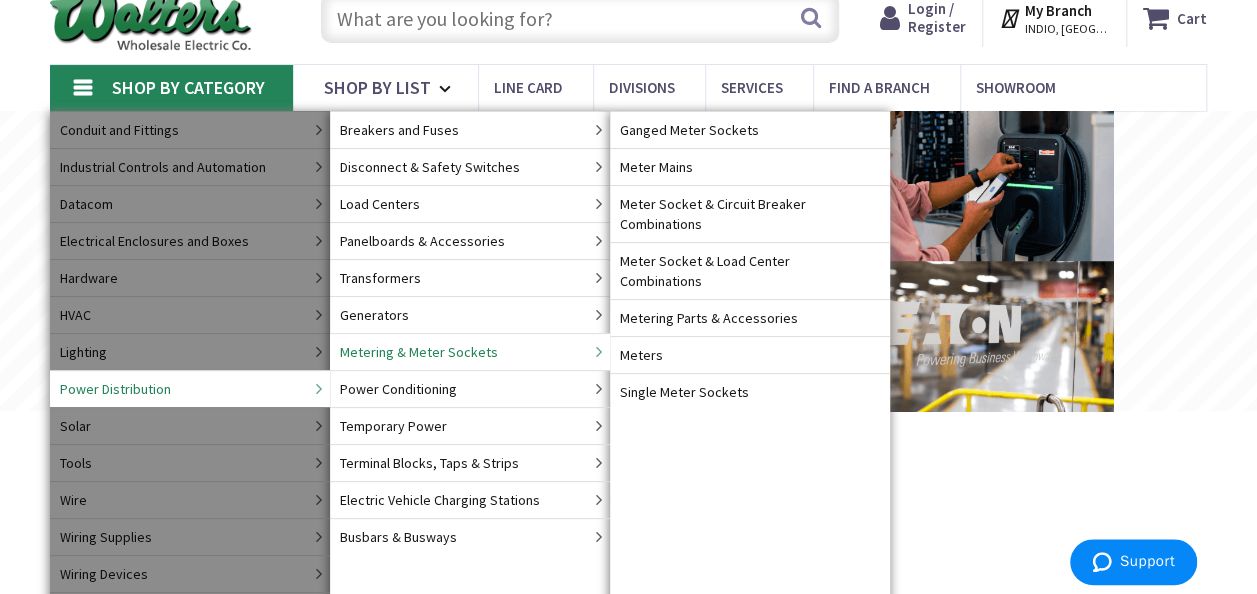 scroll, scrollTop: 100, scrollLeft: 0, axis: vertical 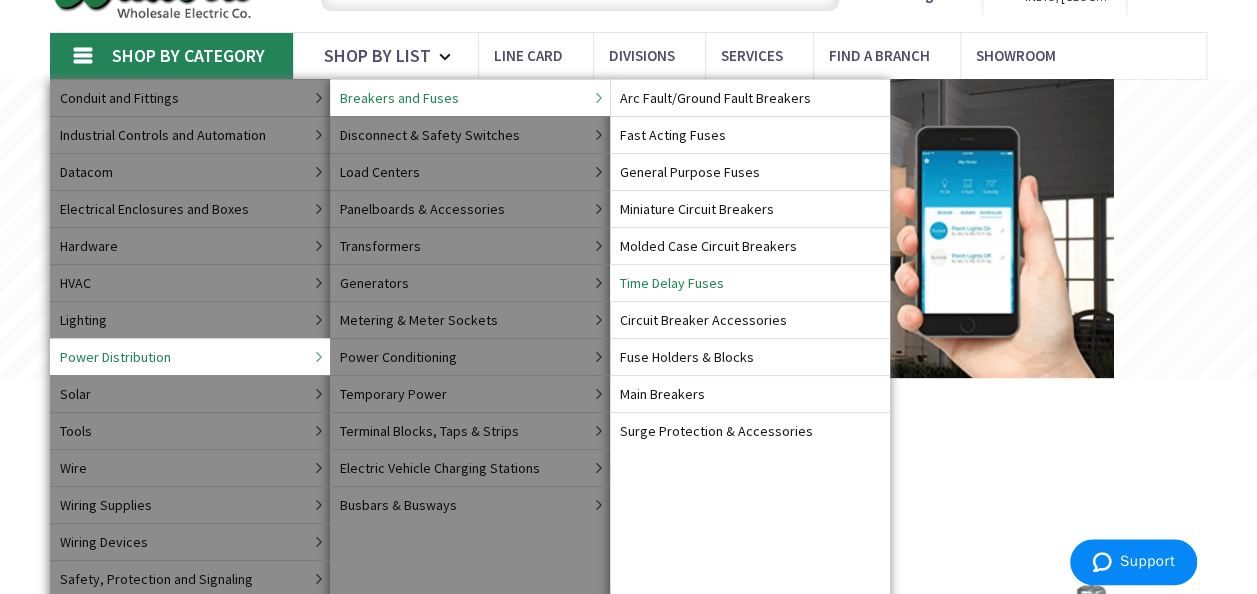 click on "Time Delay Fuses" at bounding box center (672, 283) 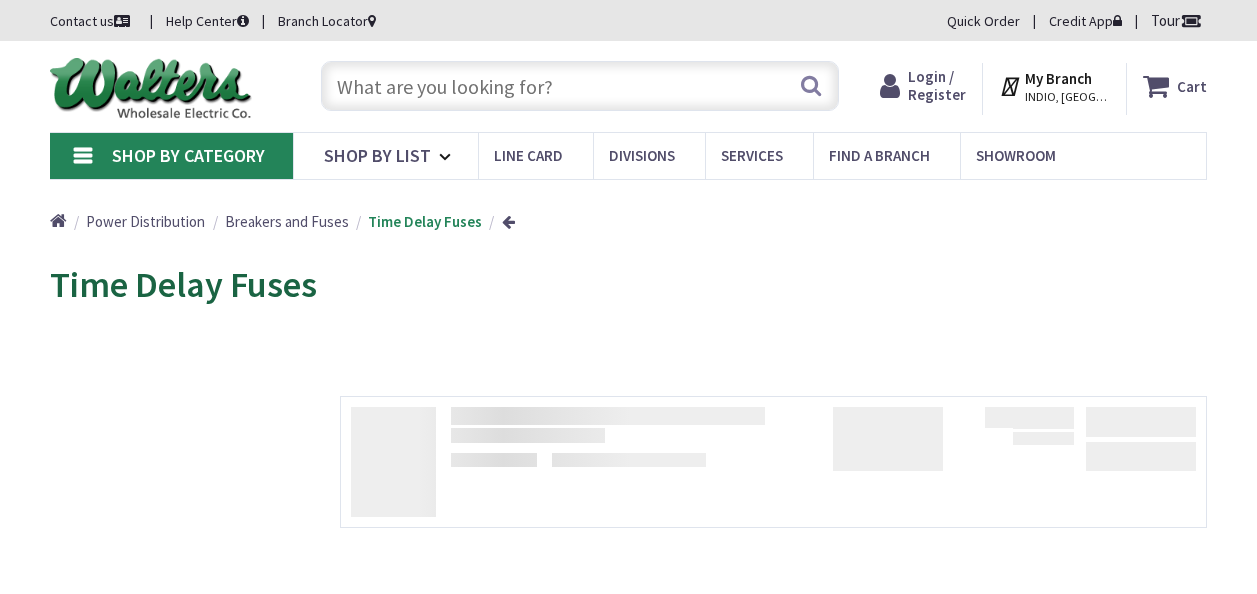 scroll, scrollTop: 0, scrollLeft: 0, axis: both 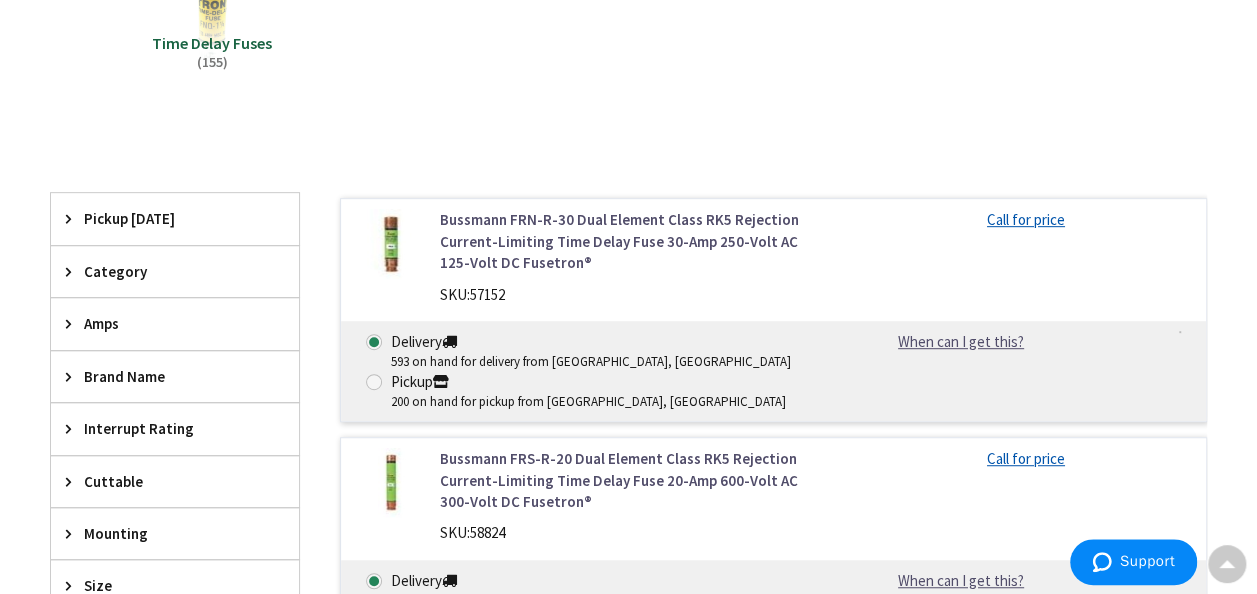 click on "Amps" at bounding box center (165, 323) 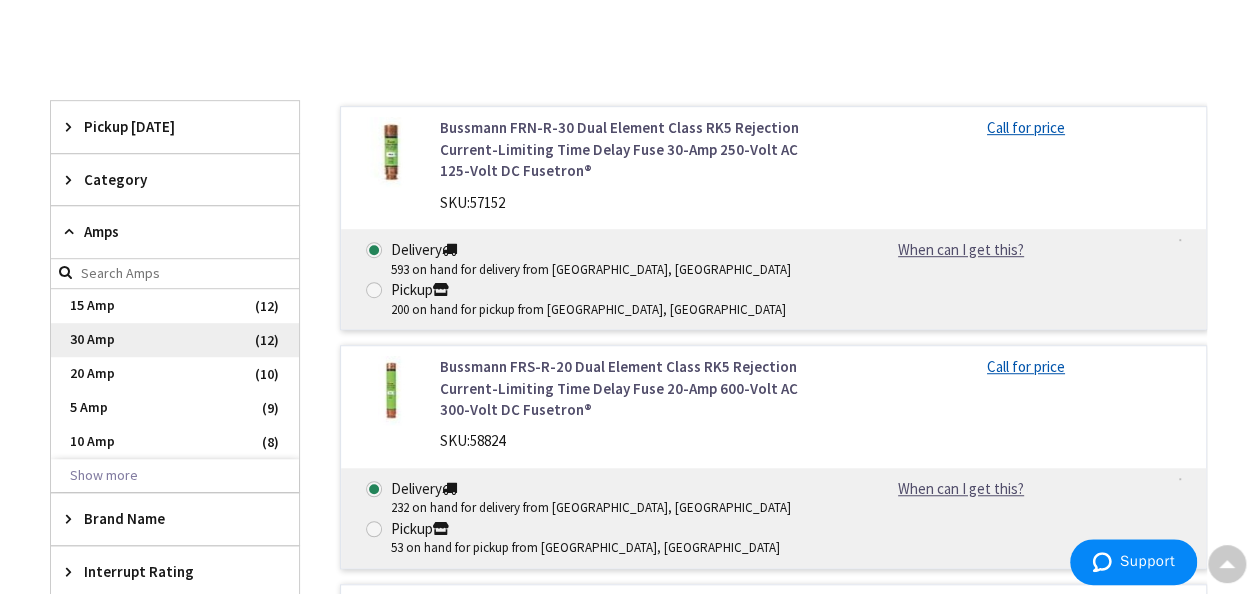 scroll, scrollTop: 500, scrollLeft: 0, axis: vertical 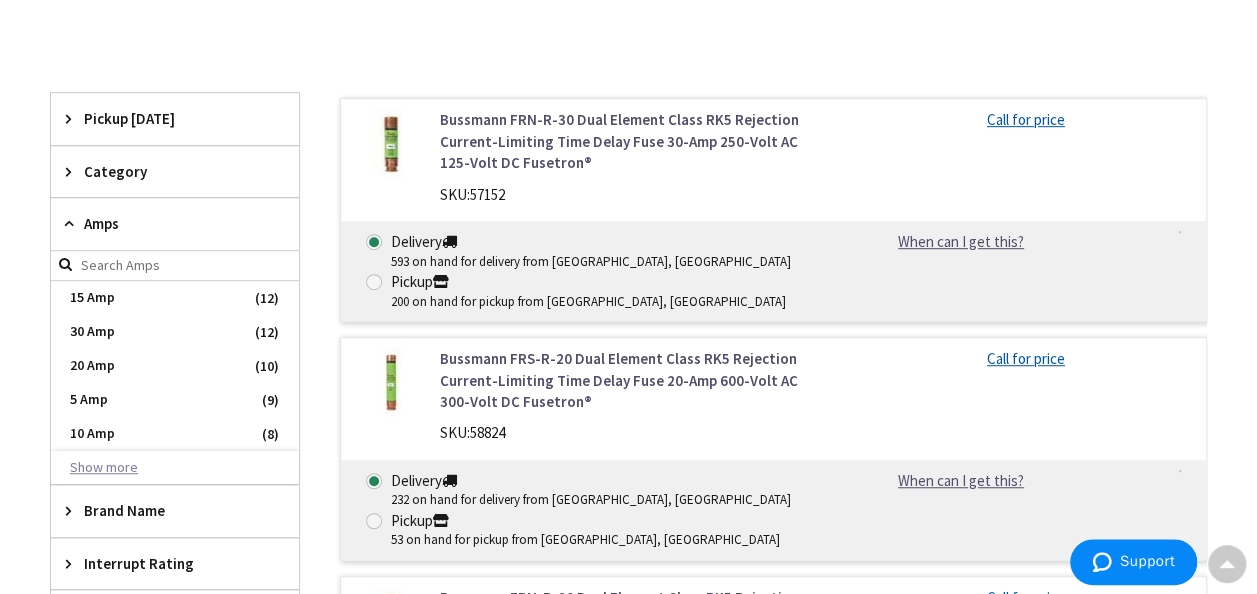 click on "Show more" at bounding box center [175, 468] 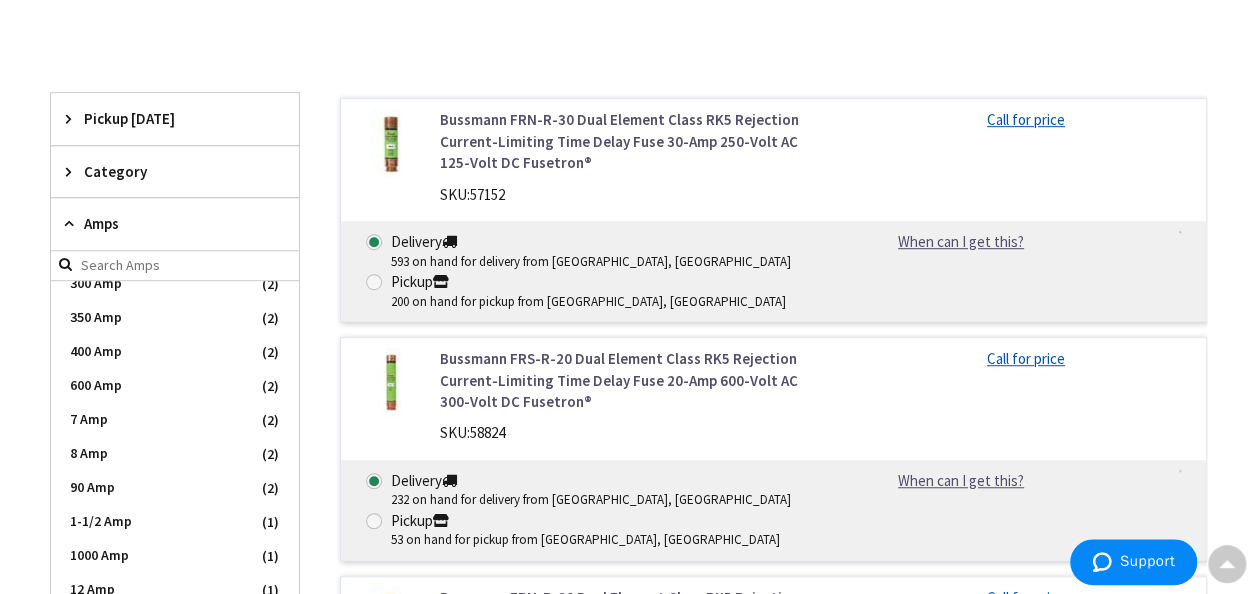 scroll, scrollTop: 1068, scrollLeft: 0, axis: vertical 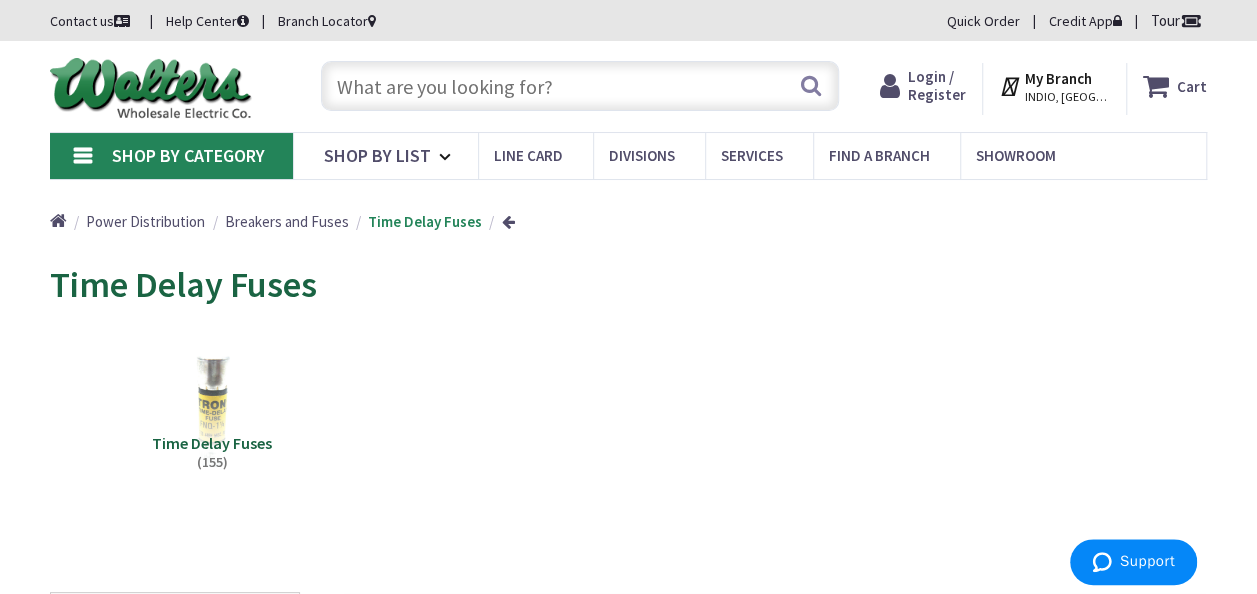 click at bounding box center [580, 86] 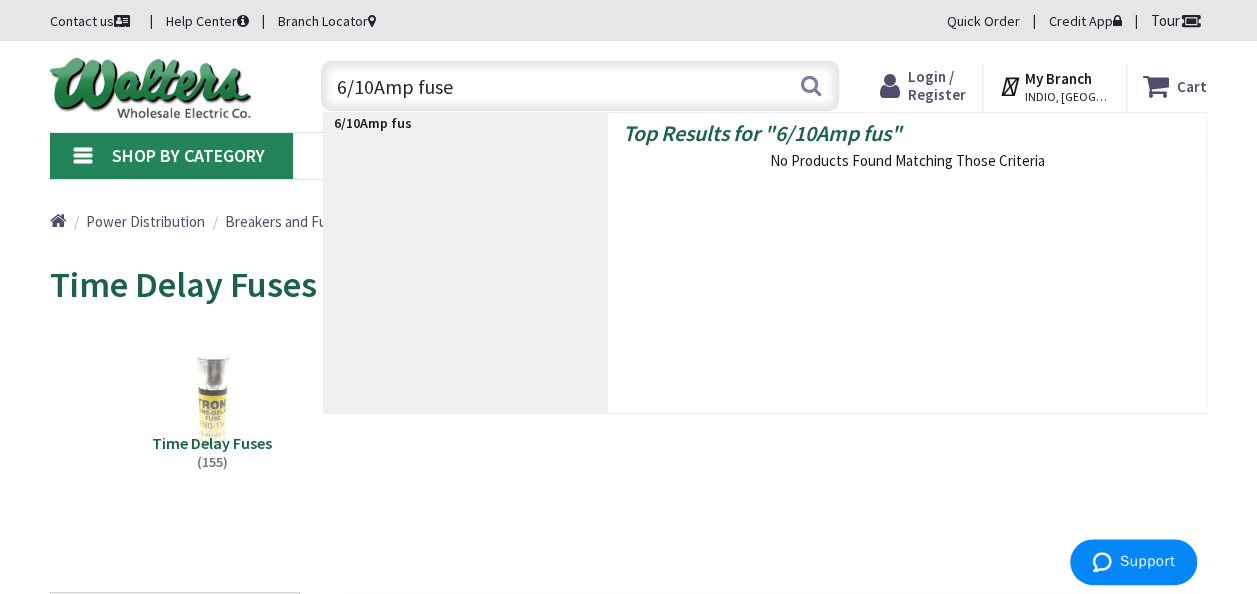 type on "6/10Amp fuses" 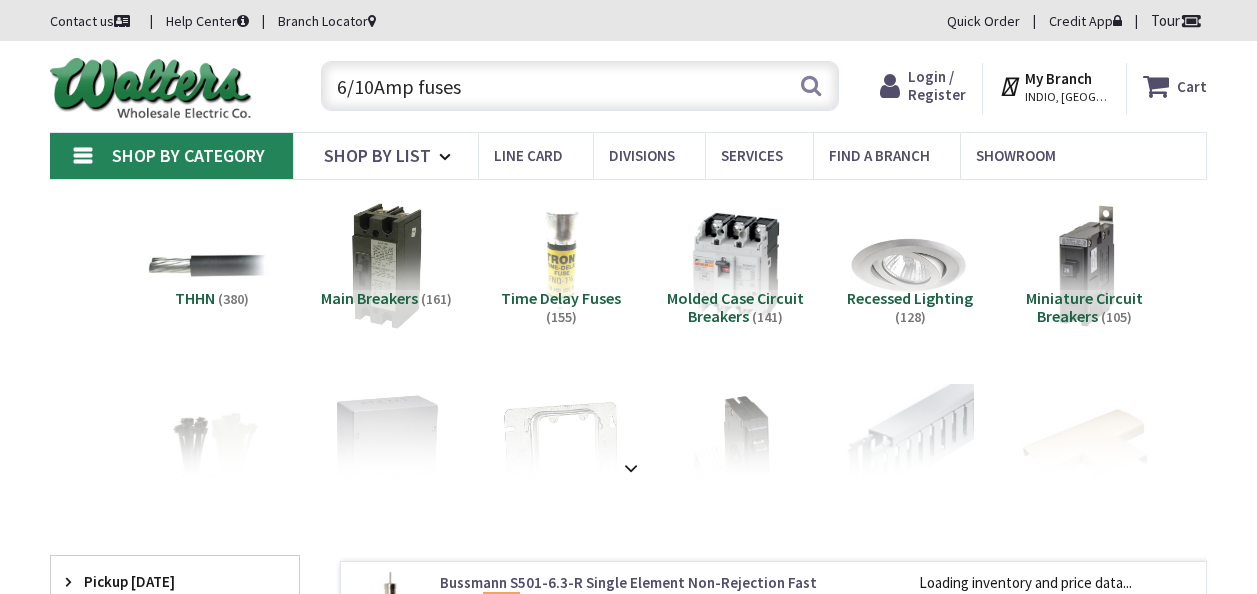 scroll, scrollTop: 0, scrollLeft: 0, axis: both 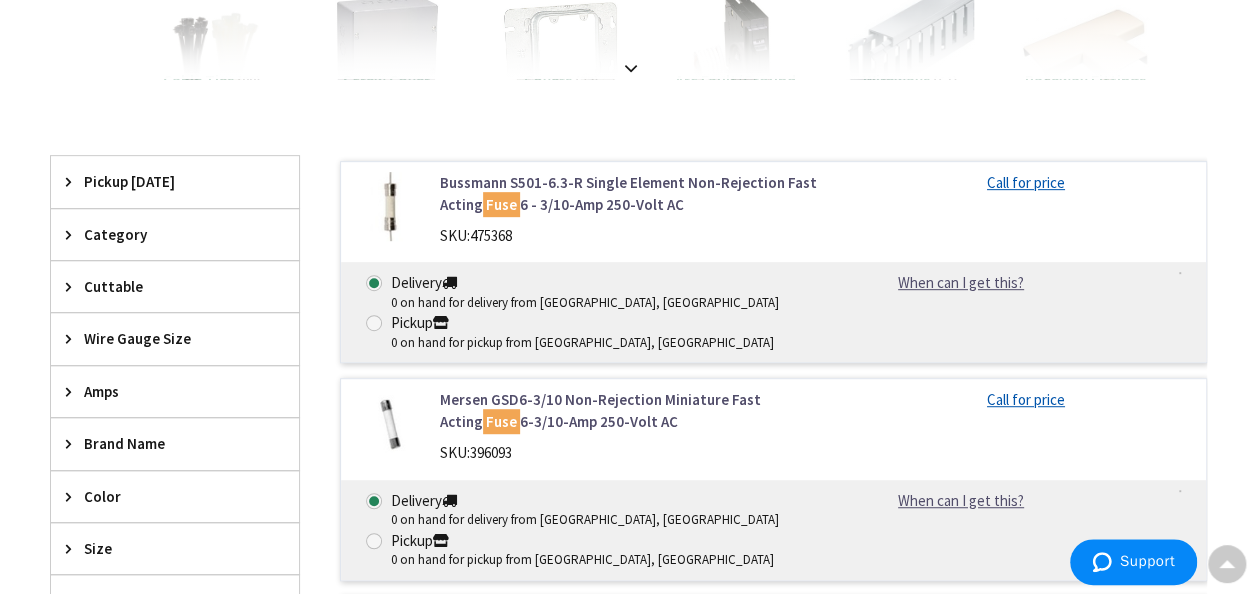 drag, startPoint x: 75, startPoint y: 163, endPoint x: 85, endPoint y: 179, distance: 18.867962 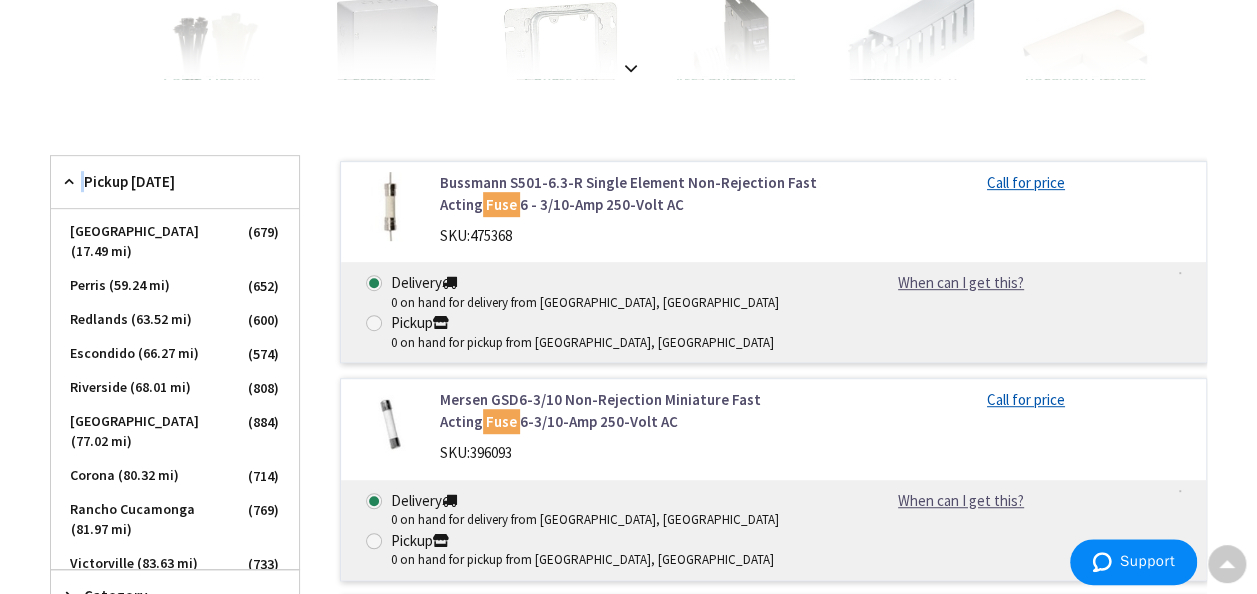 scroll, scrollTop: 0, scrollLeft: 0, axis: both 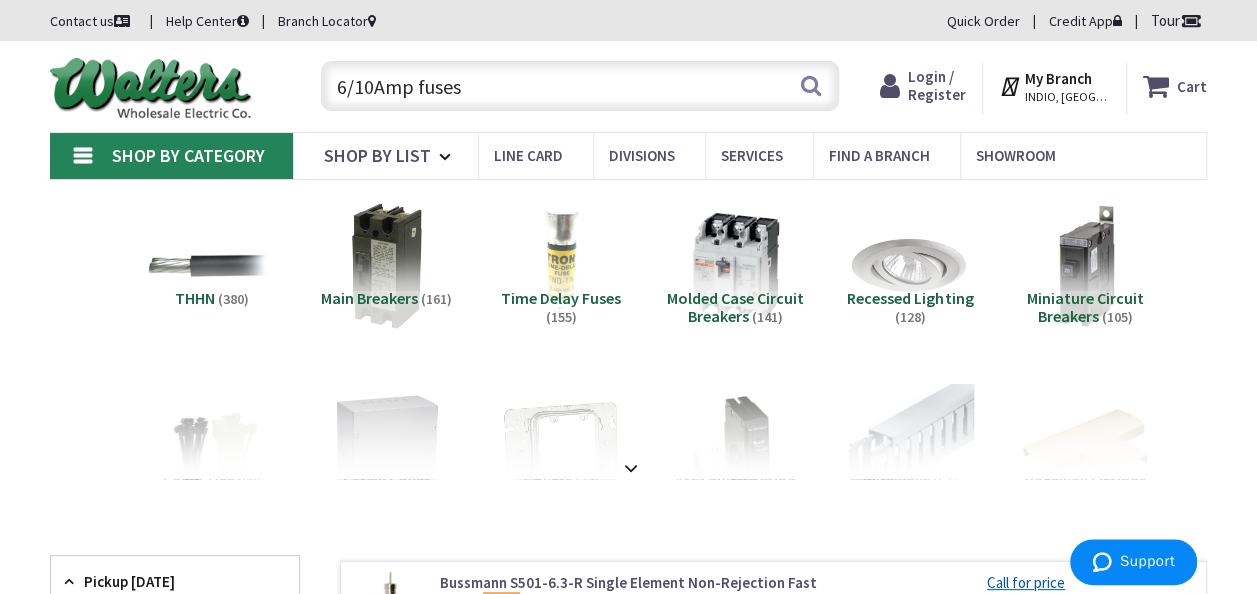 click on "My Branch" at bounding box center [1058, 78] 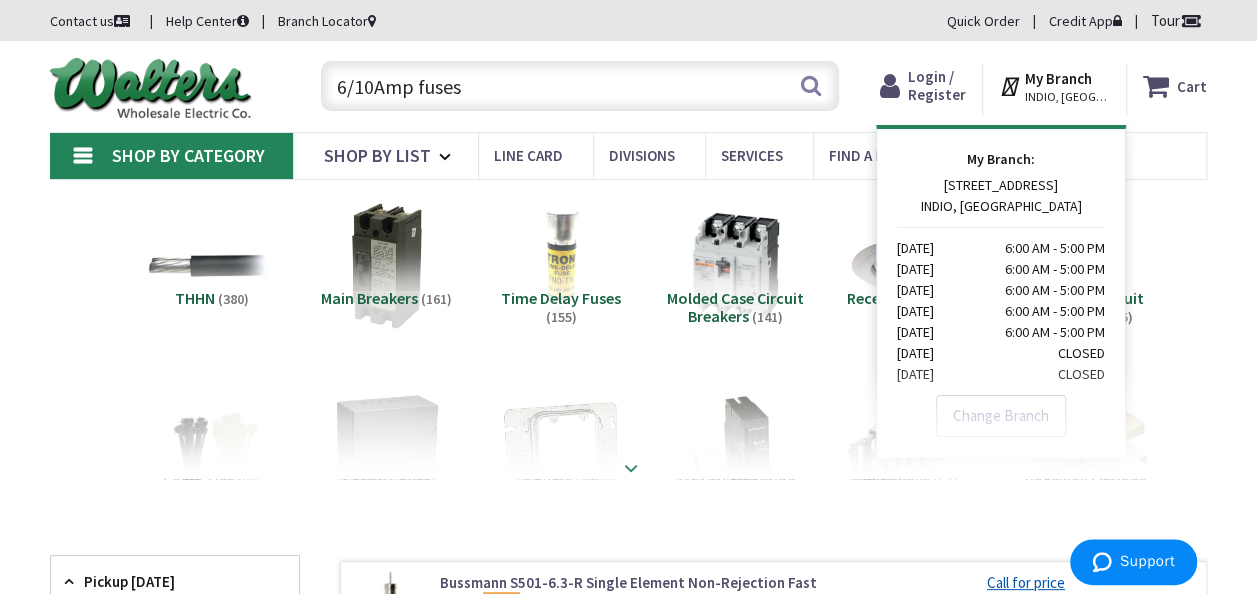click at bounding box center [628, 424] 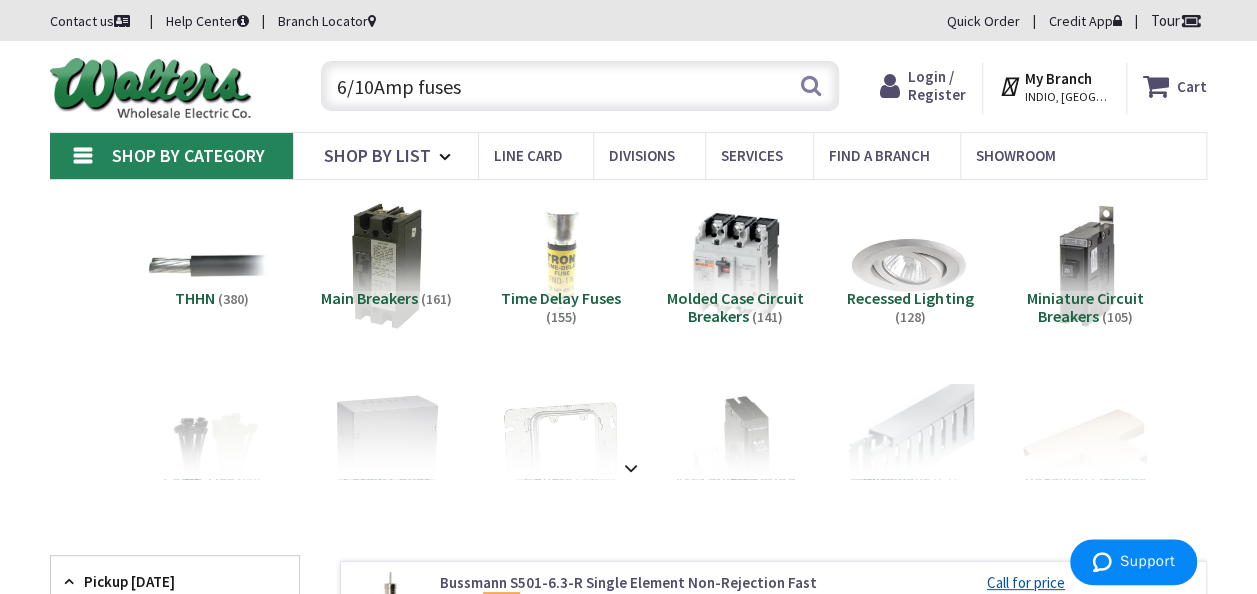 click on "My Branch" at bounding box center [1058, 78] 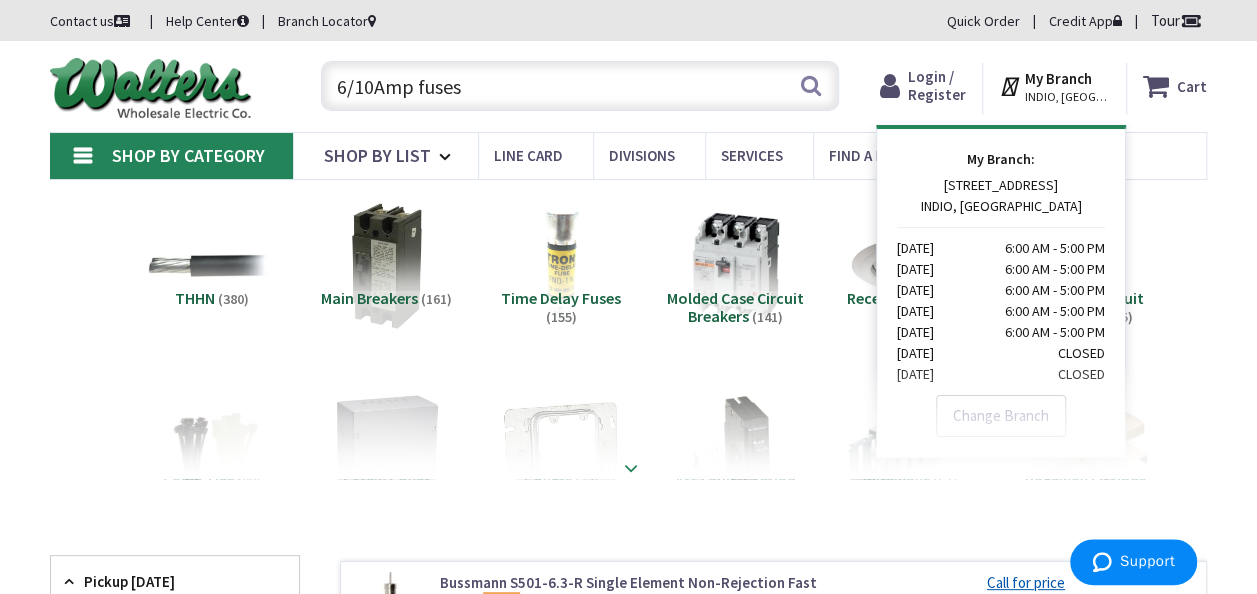 click at bounding box center (628, 424) 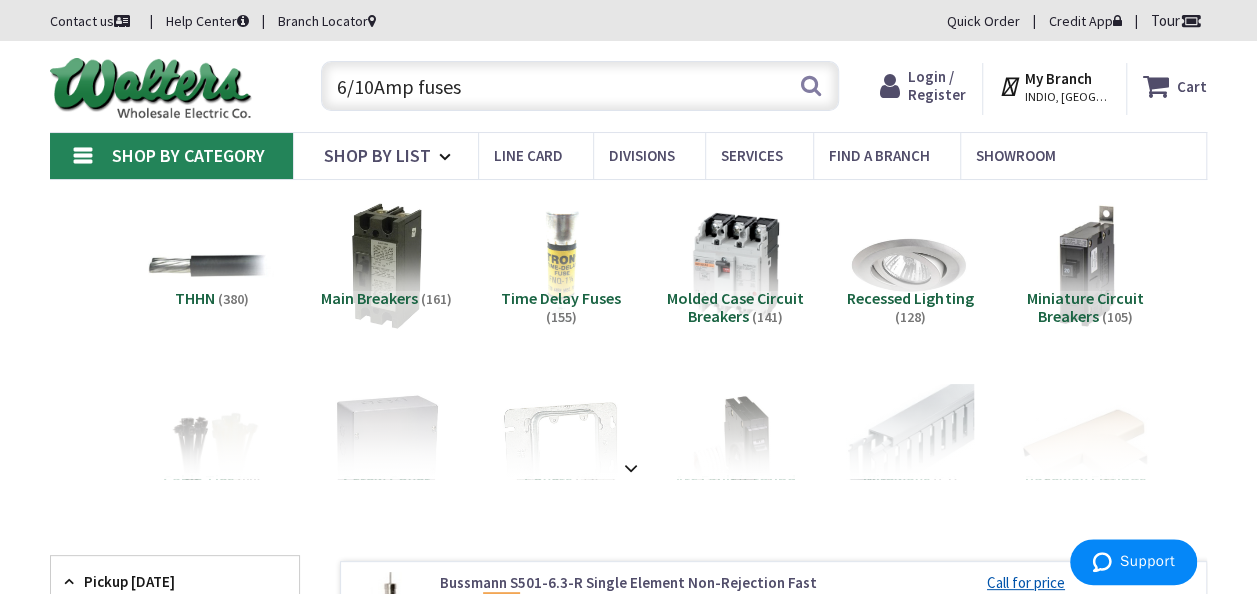 click at bounding box center (1012, 86) 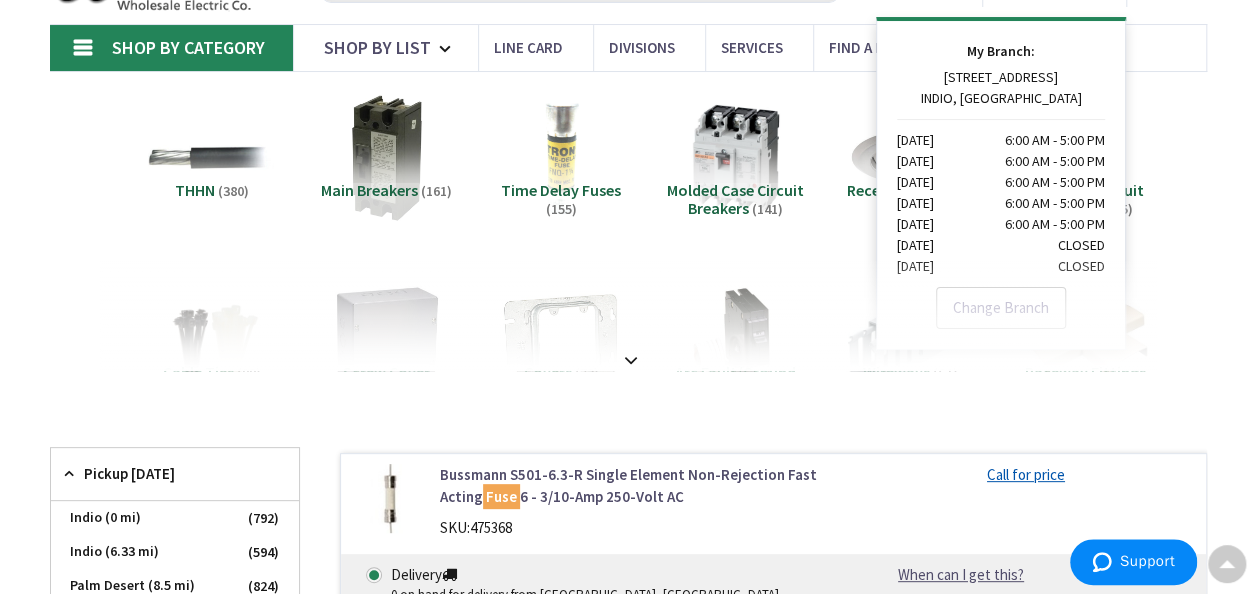 scroll, scrollTop: 100, scrollLeft: 0, axis: vertical 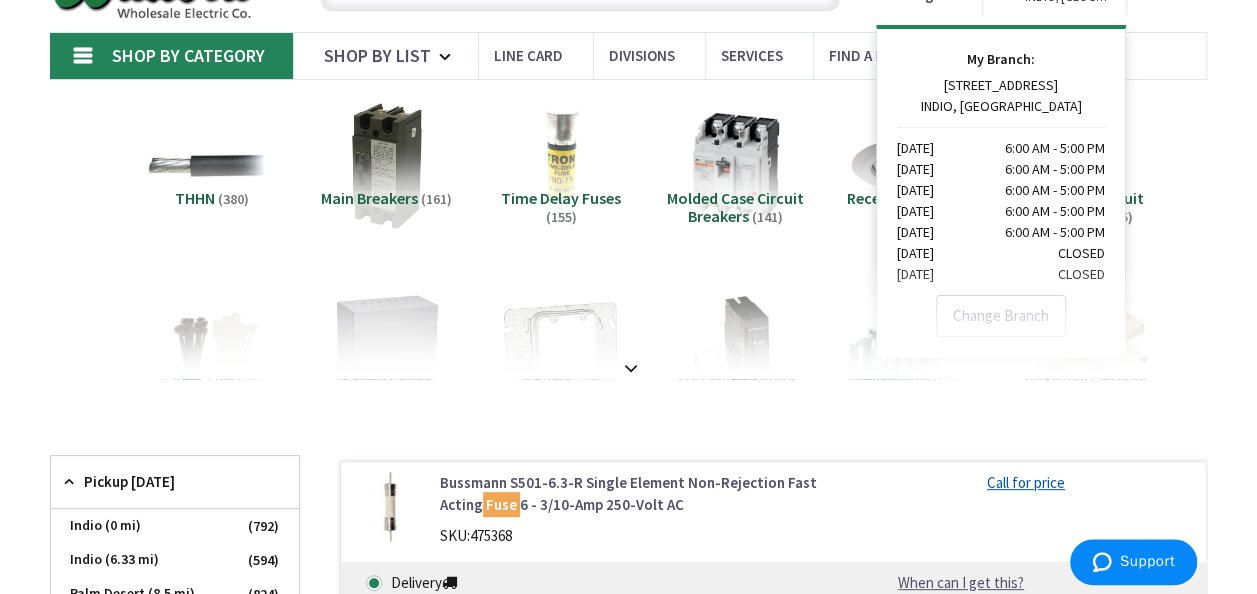 click on "83311 AVENUE 45 STE 102 INDIO, CA Monday   6:00 AM - 5:00 PM Tuesday   6:00 AM - 5:00 PM Wednesday   6:00 AM - 5:00 PM Thursday   6:00 AM - 5:00 PM Friday   6:00 AM - 5:00 PM Saturday   CLOSED Sunday   CLOSED" at bounding box center (1001, 180) 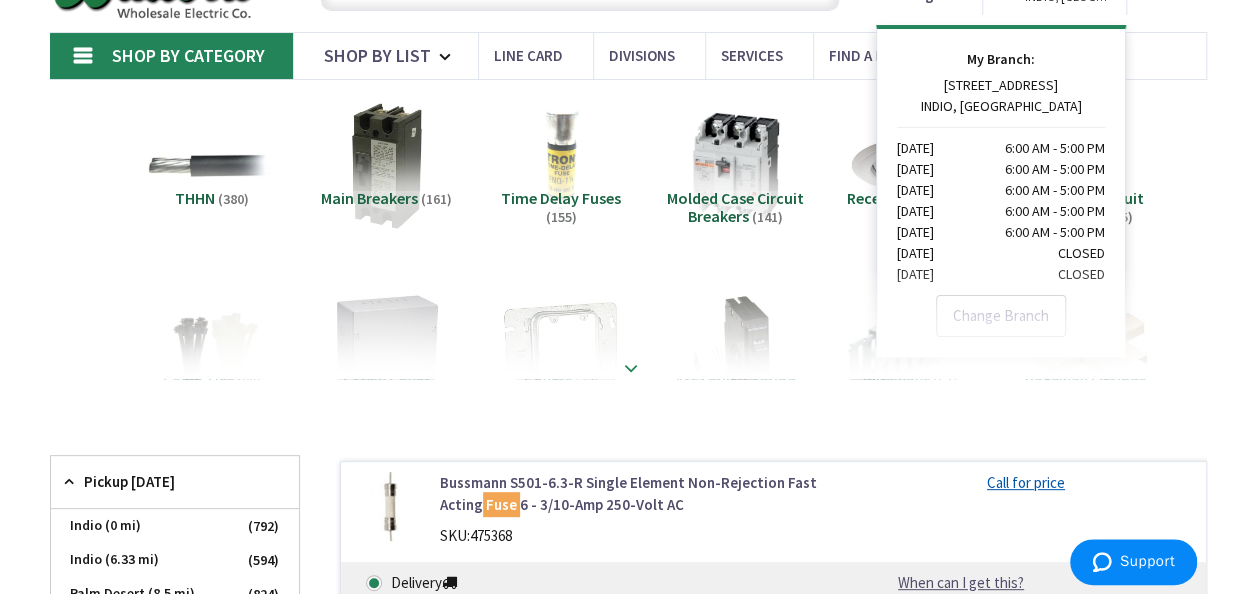 drag, startPoint x: 1076, startPoint y: 177, endPoint x: 1024, endPoint y: 302, distance: 135.38464 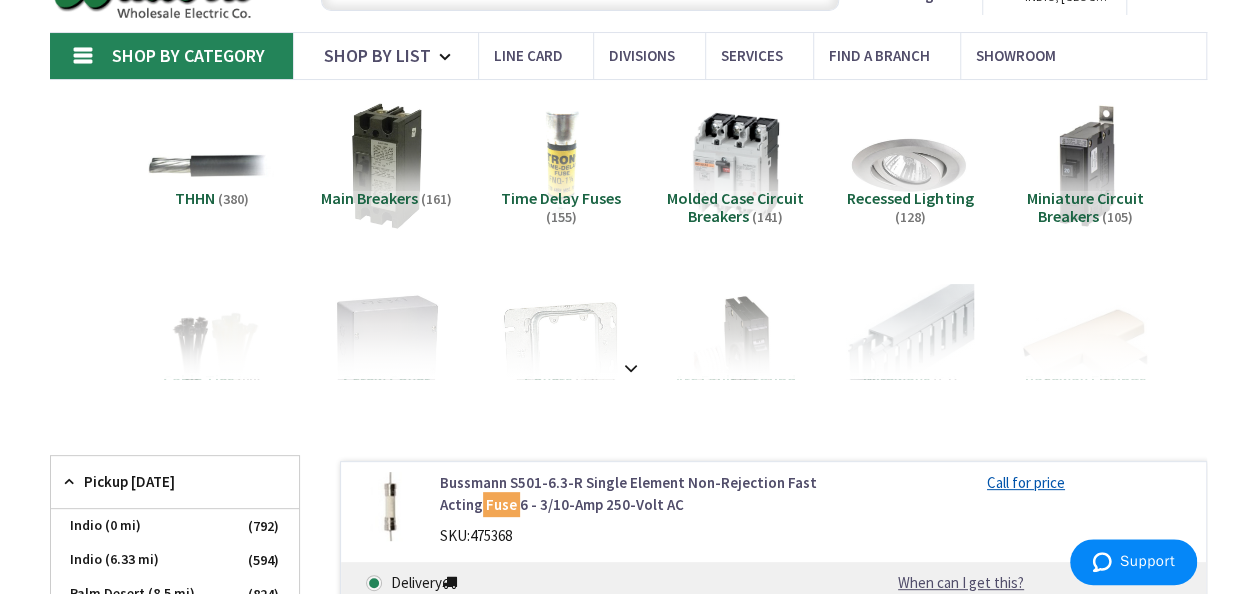 scroll, scrollTop: 0, scrollLeft: 0, axis: both 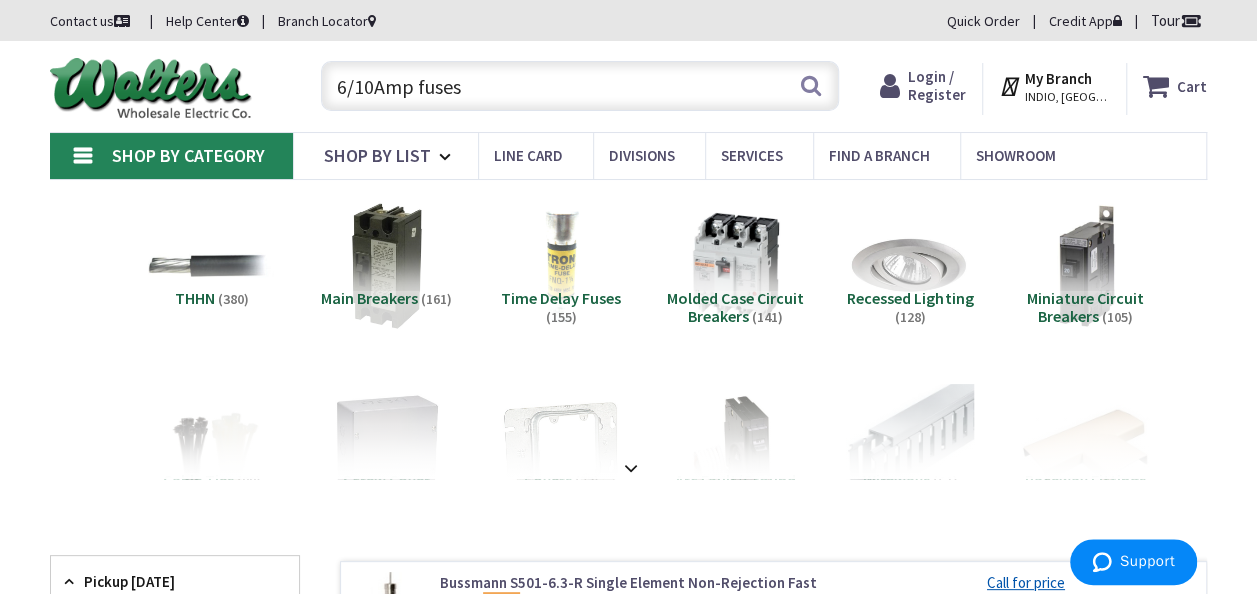 click on "My Branch" at bounding box center [1058, 78] 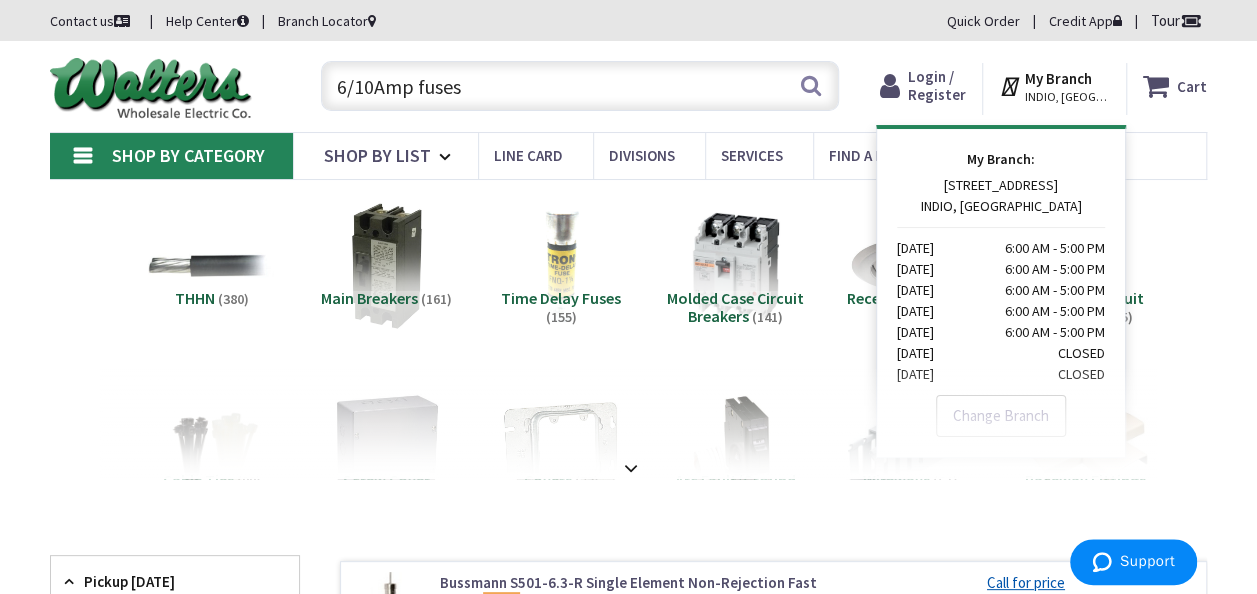 click at bounding box center (1001, 227) 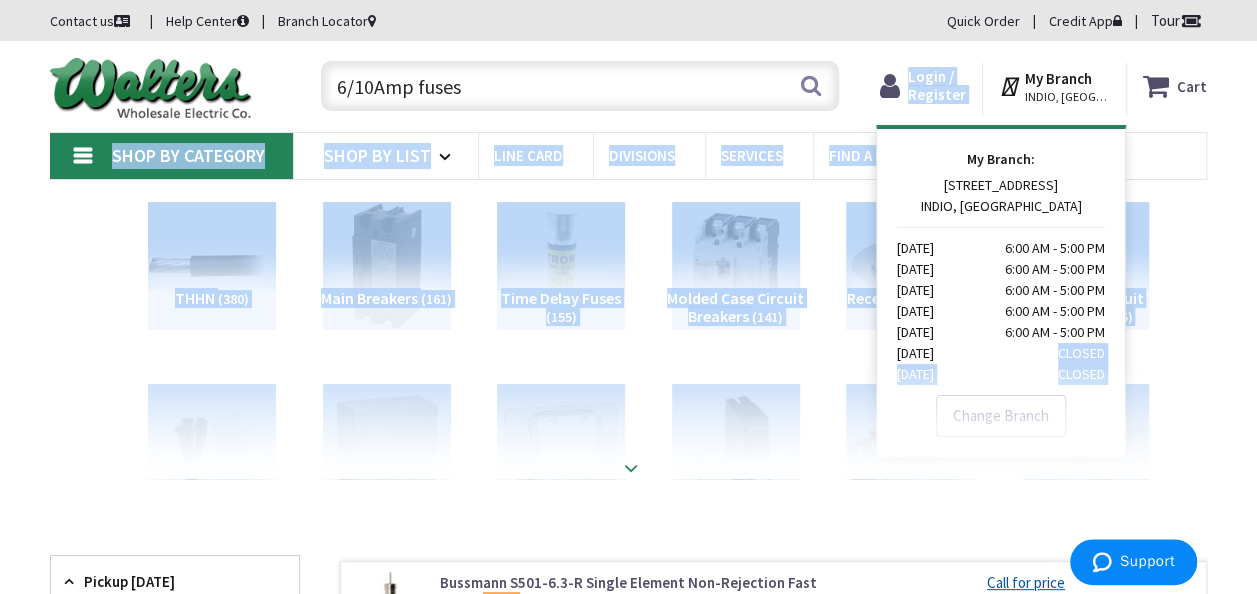 drag, startPoint x: 1060, startPoint y: 374, endPoint x: 1086, endPoint y: 380, distance: 26.683329 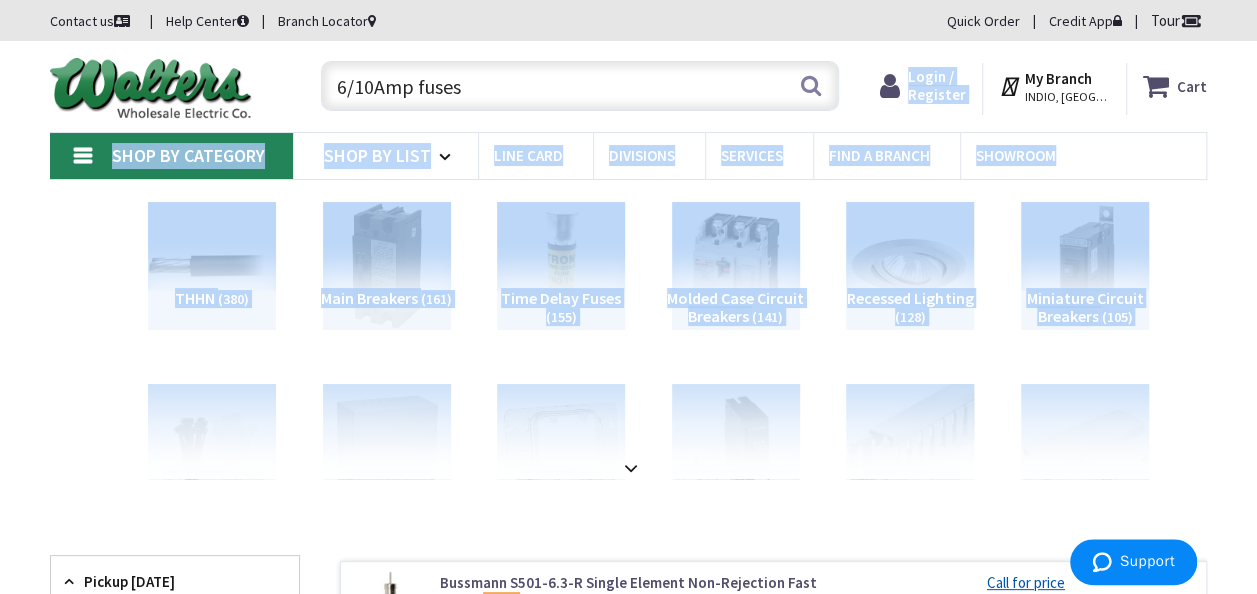drag, startPoint x: 1086, startPoint y: 380, endPoint x: 1205, endPoint y: 199, distance: 216.61487 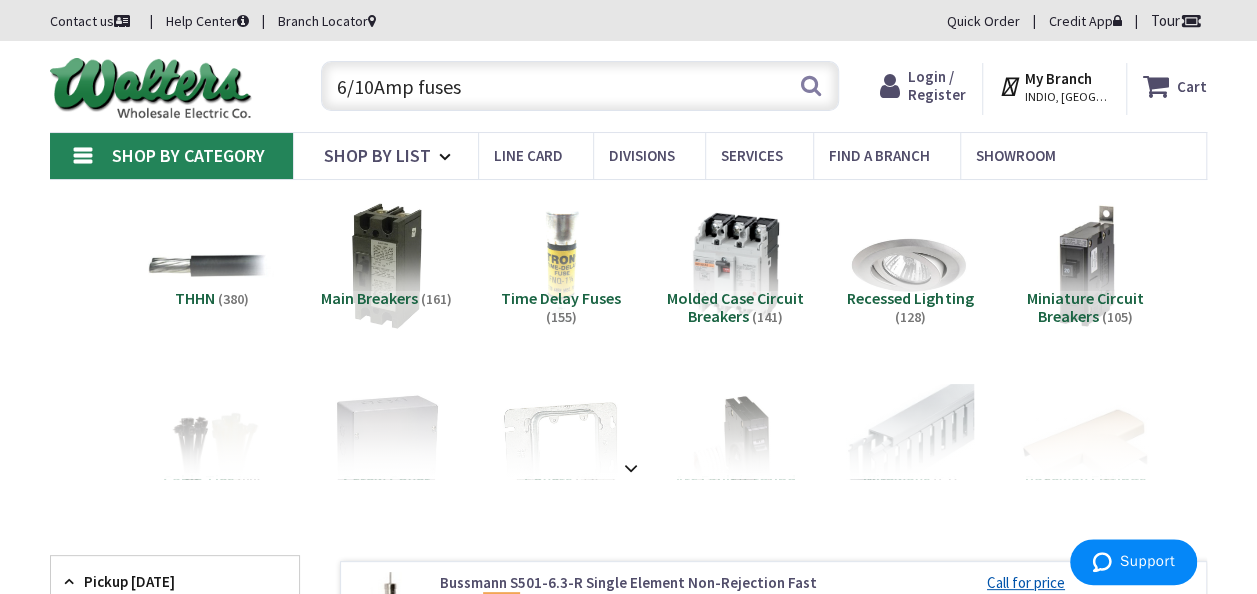 click on "My Branch" at bounding box center (1058, 78) 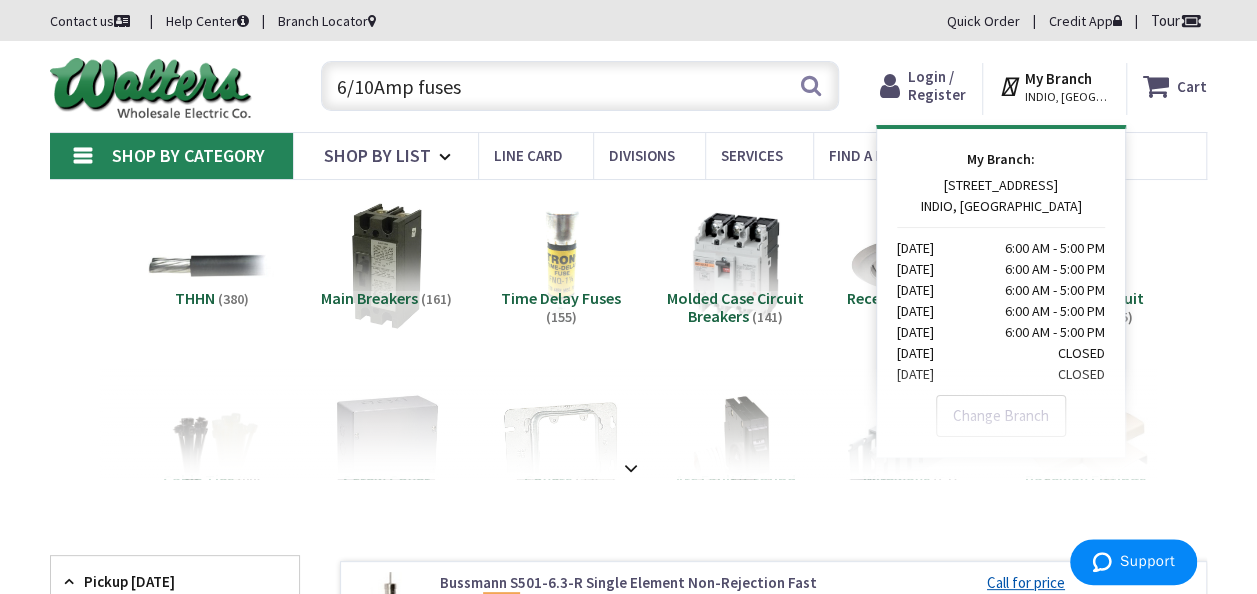 click on "83311 AVENUE 45 STE 102 INDIO, CA Monday   6:00 AM - 5:00 PM Tuesday   6:00 AM - 5:00 PM Wednesday   6:00 AM - 5:00 PM Thursday   6:00 AM - 5:00 PM Friday   6:00 AM - 5:00 PM Saturday   CLOSED Sunday   CLOSED" at bounding box center (1001, 280) 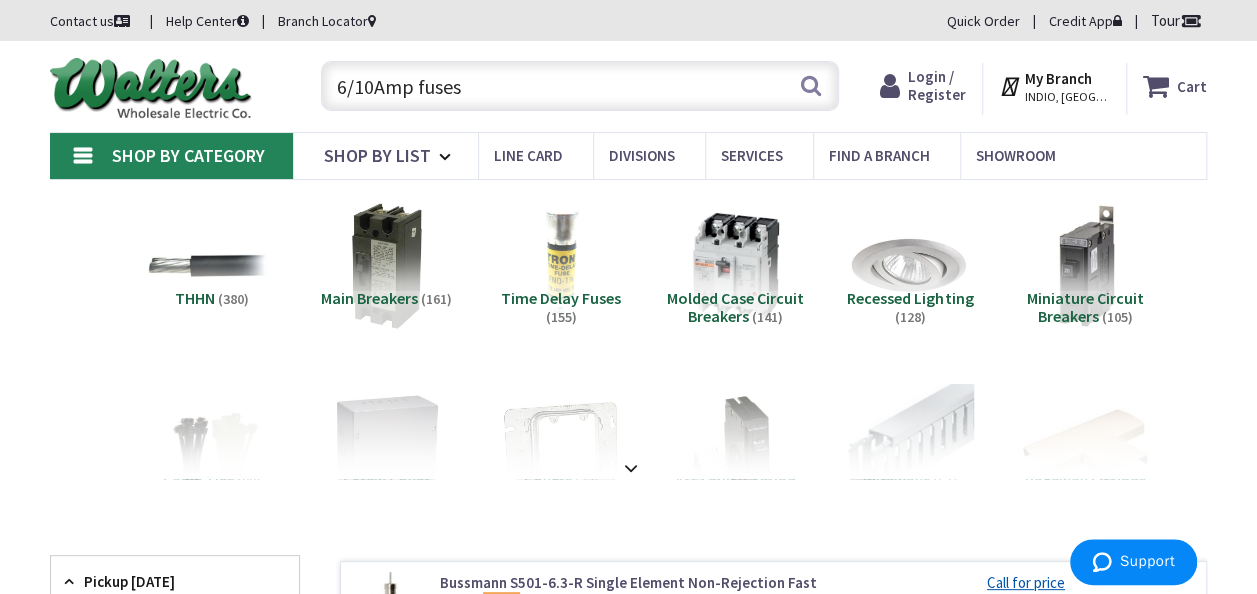 click on "My Branch" at bounding box center (1058, 78) 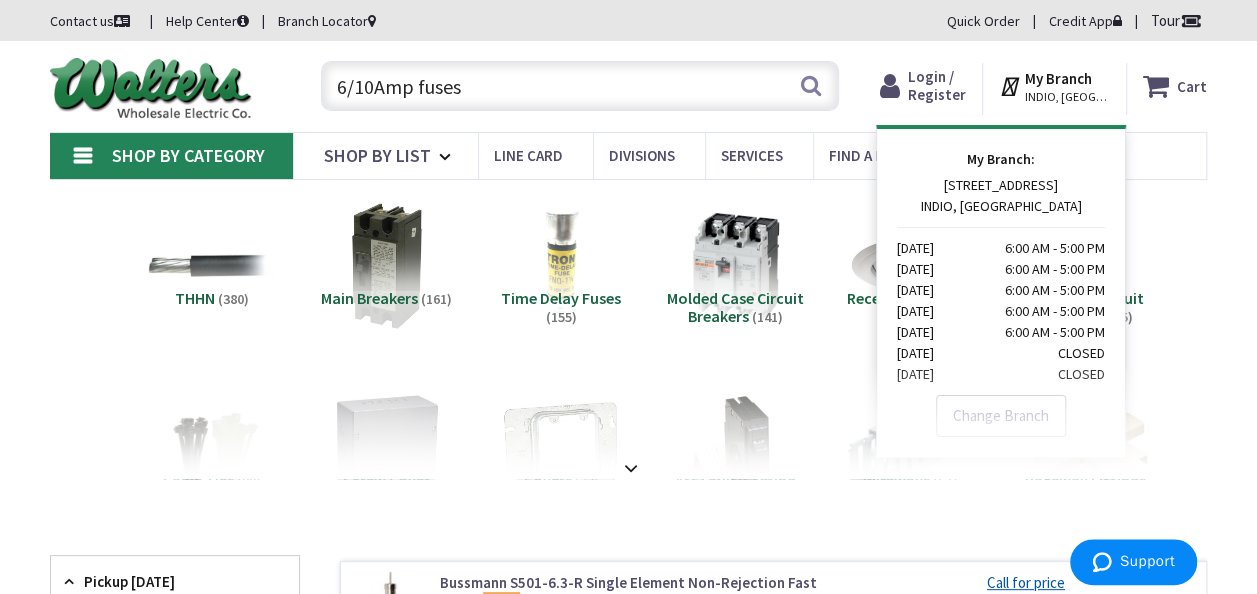 drag, startPoint x: 1066, startPoint y: 74, endPoint x: 1066, endPoint y: 47, distance: 27 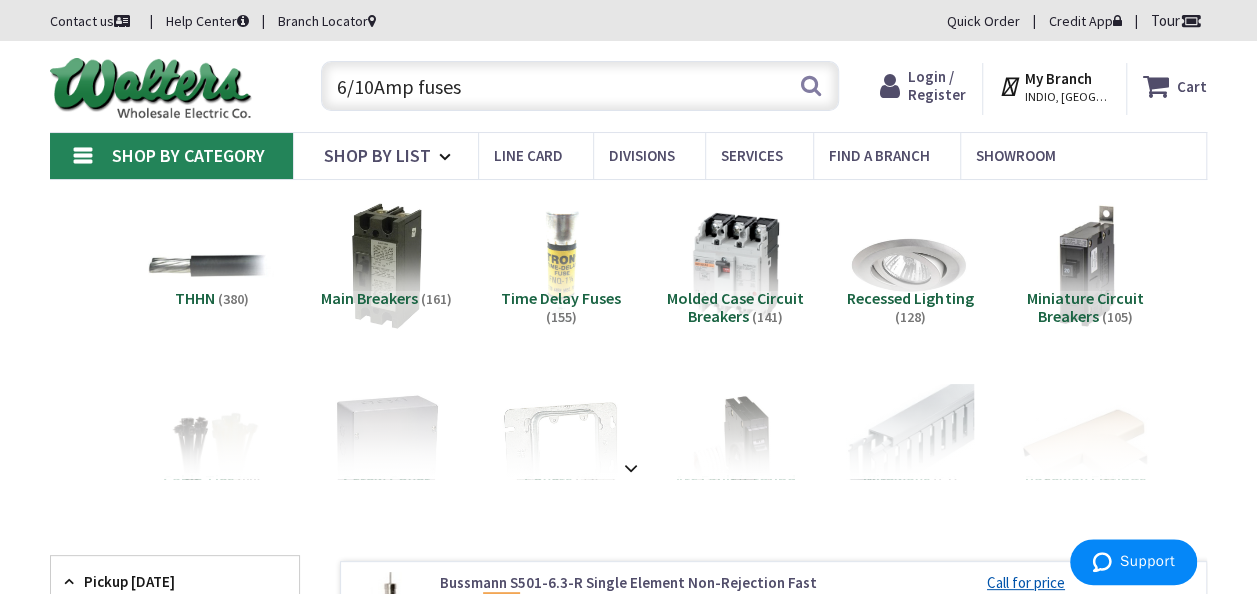 click on "Branch Locator" at bounding box center [327, 21] 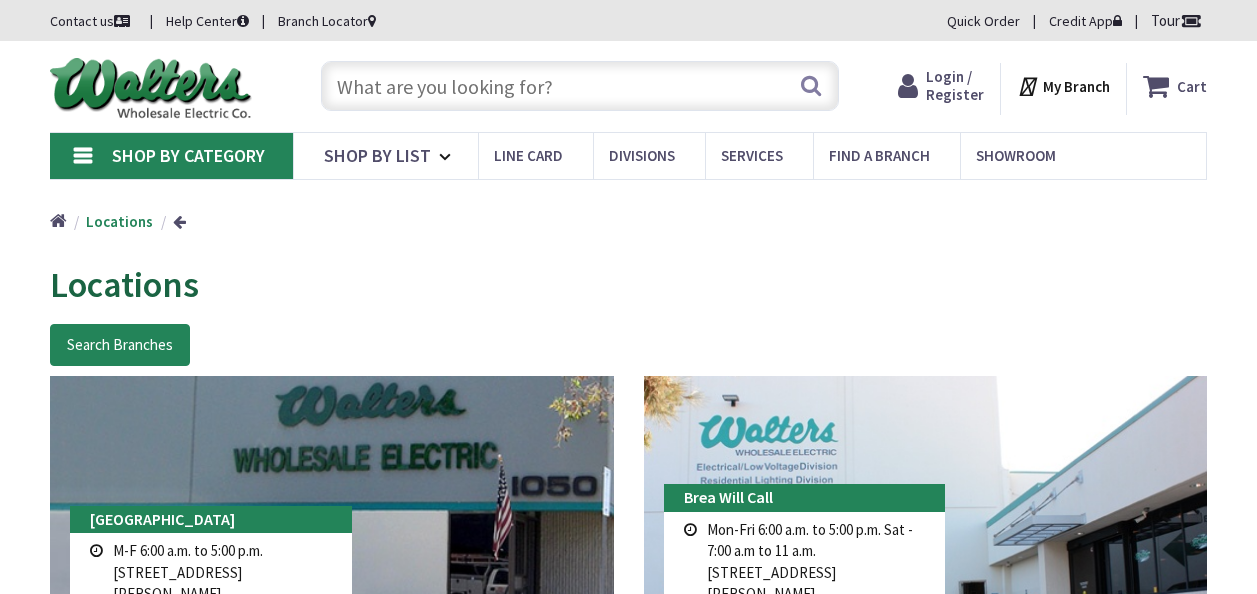 scroll, scrollTop: 0, scrollLeft: 0, axis: both 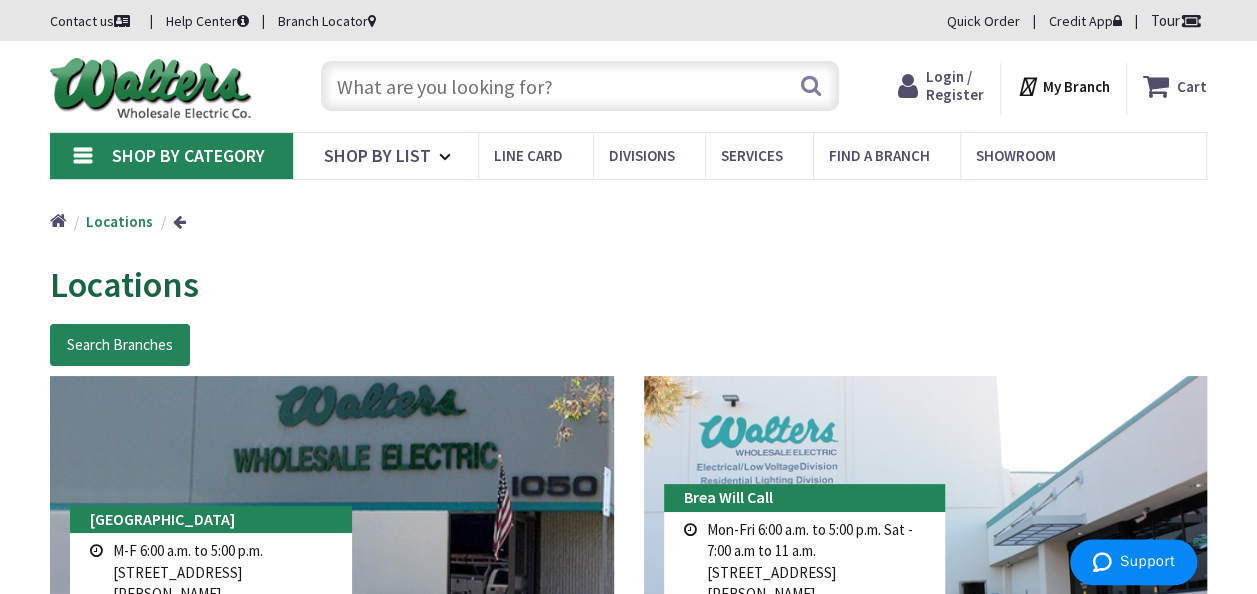 click on "Branch Locator" at bounding box center [327, 21] 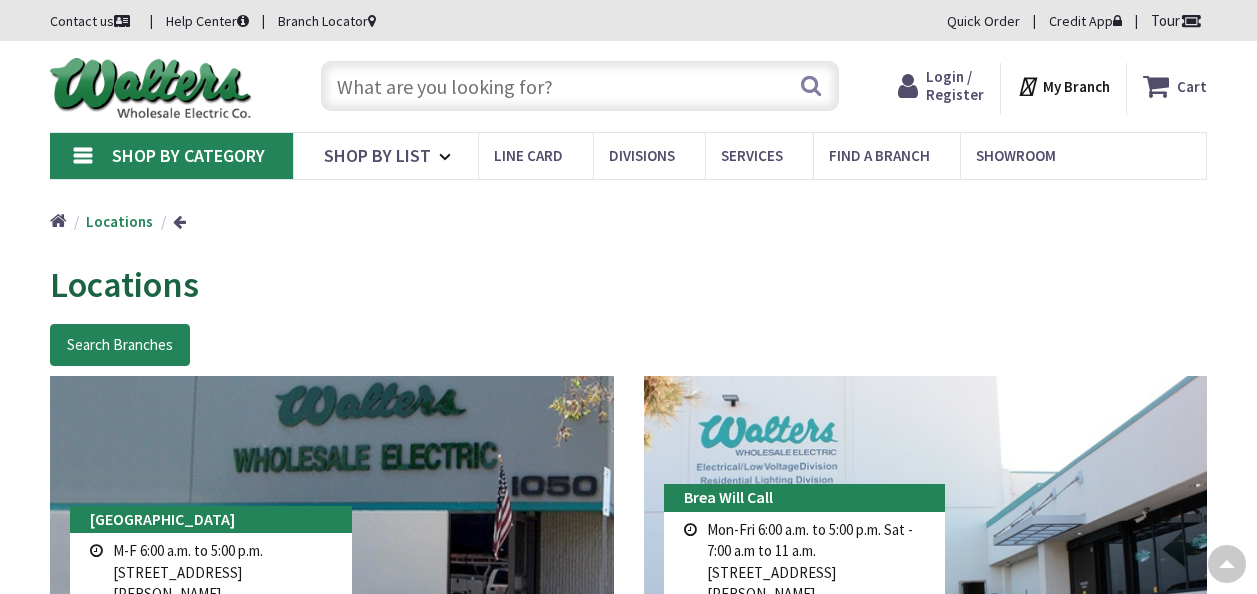 scroll, scrollTop: 1485, scrollLeft: 0, axis: vertical 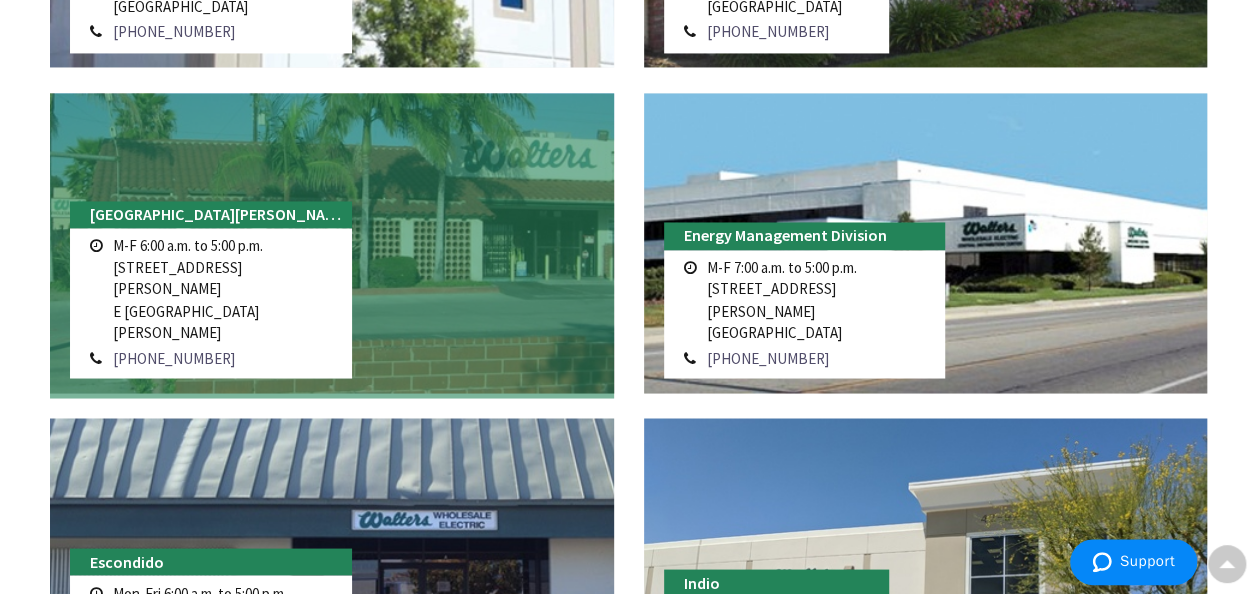 click at bounding box center (332, 243) 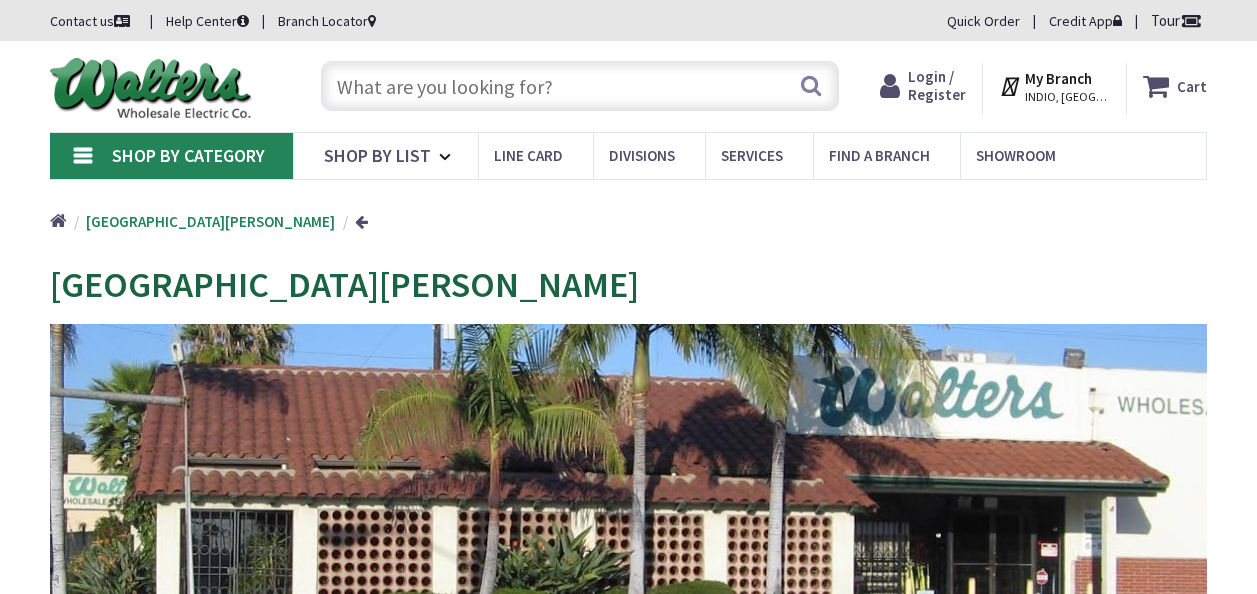 scroll, scrollTop: 0, scrollLeft: 0, axis: both 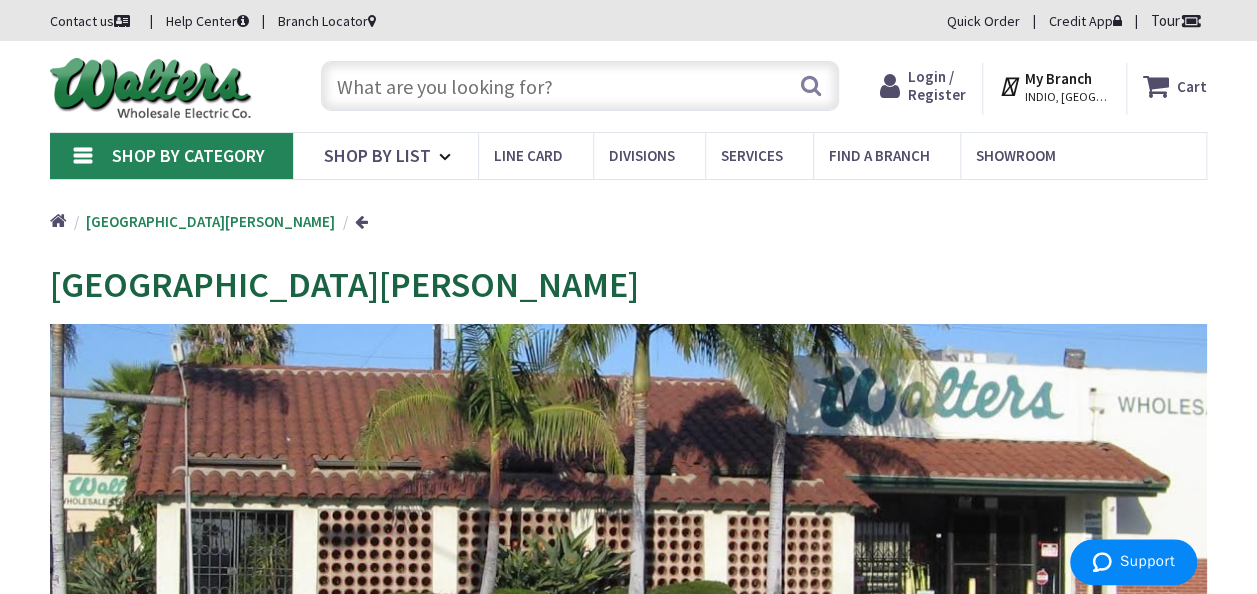click on "My Branch" at bounding box center (1058, 78) 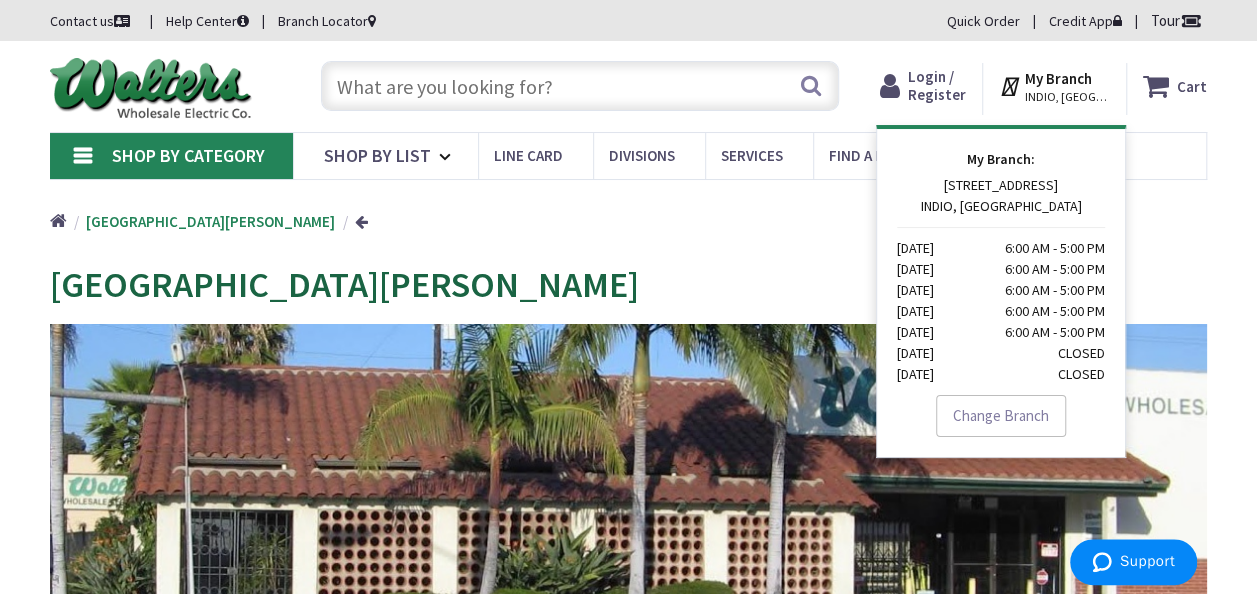 click on "Change Branch" at bounding box center (1001, 416) 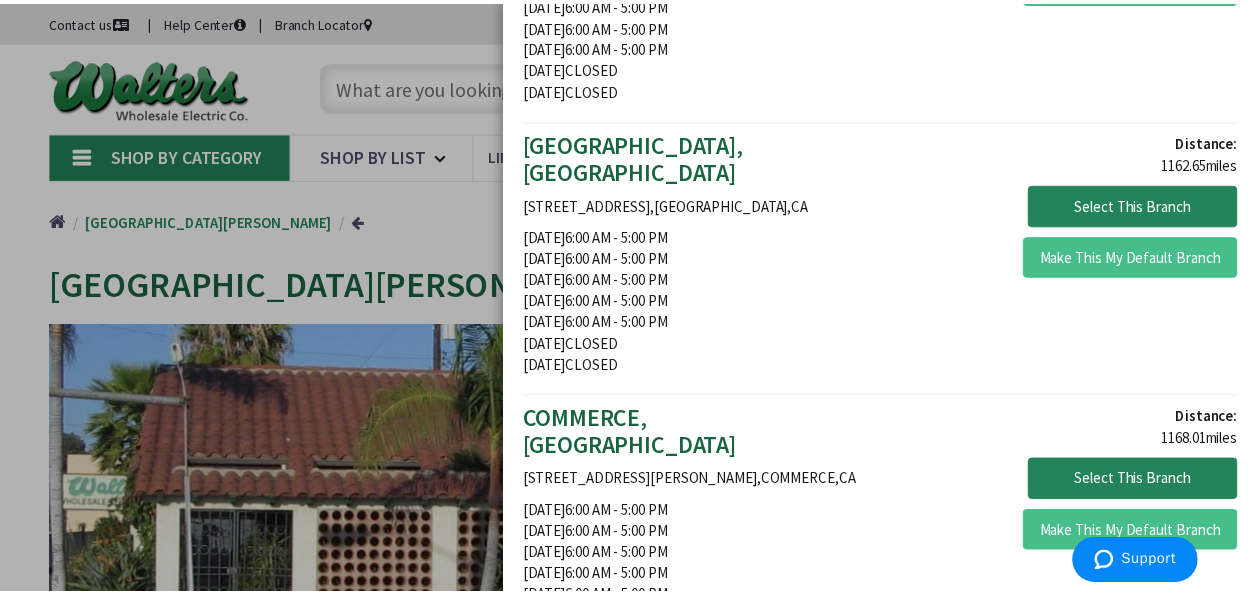 scroll, scrollTop: 6500, scrollLeft: 0, axis: vertical 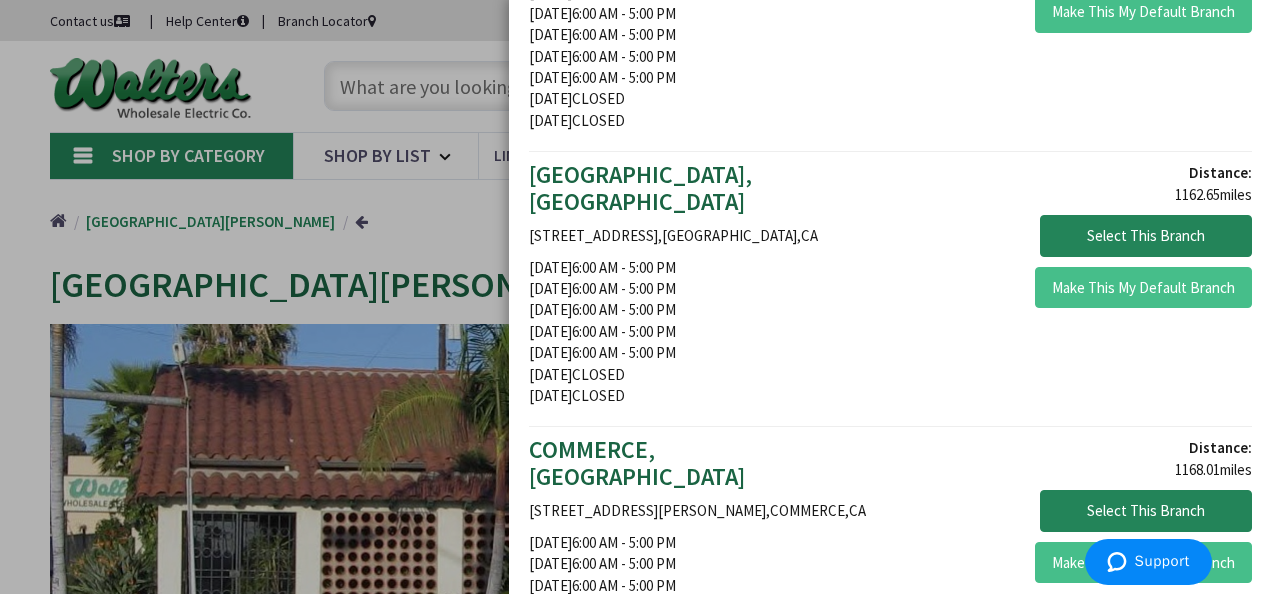 click on "Select This Branch" at bounding box center (1146, 786) 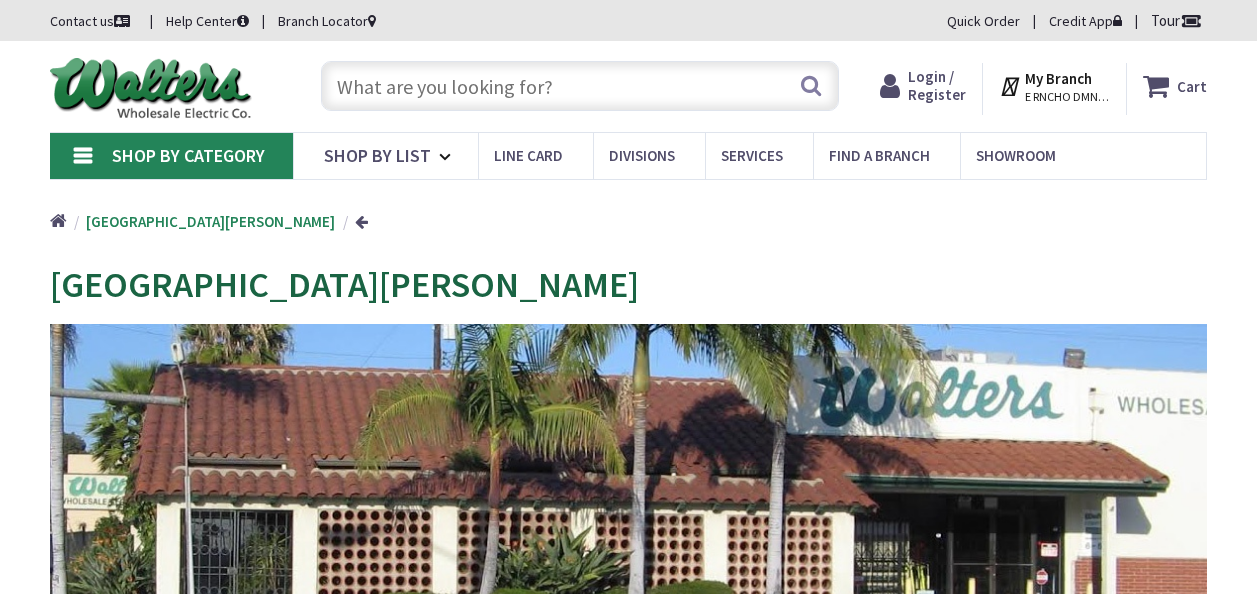 scroll, scrollTop: 0, scrollLeft: 0, axis: both 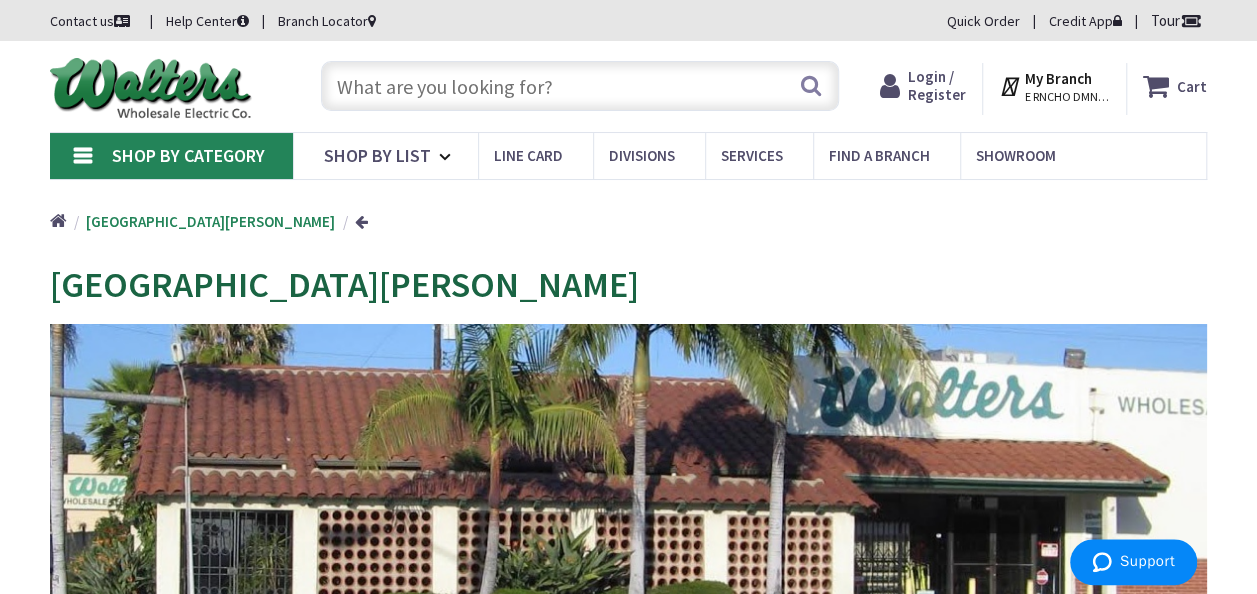 click at bounding box center [580, 86] 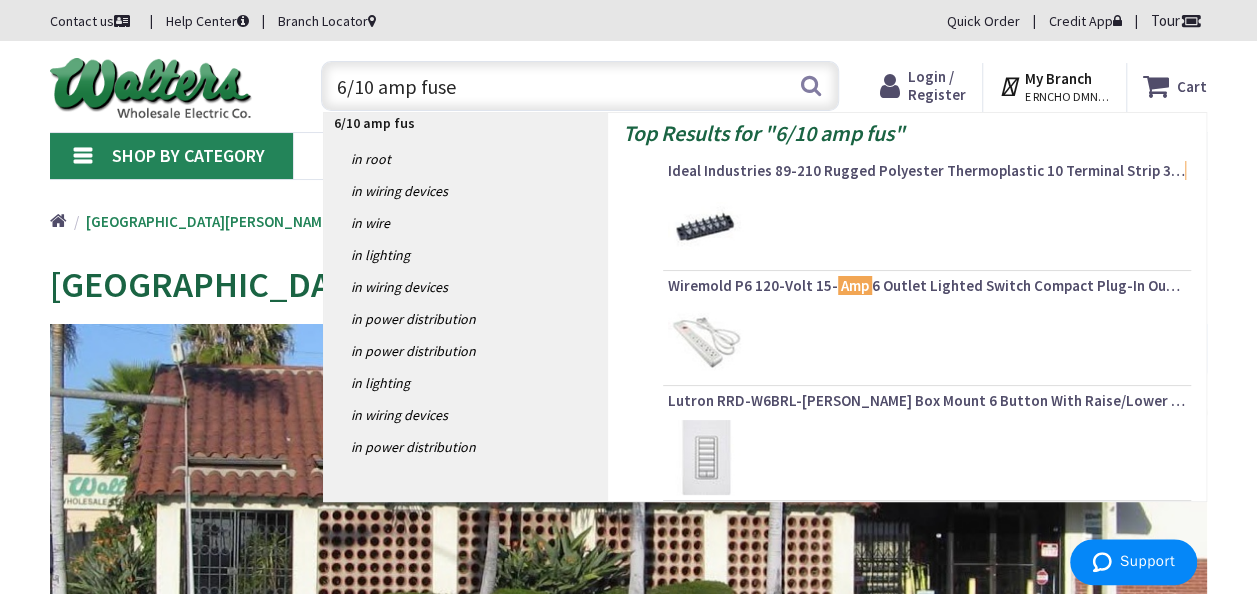 type on "6/10 amp fuses" 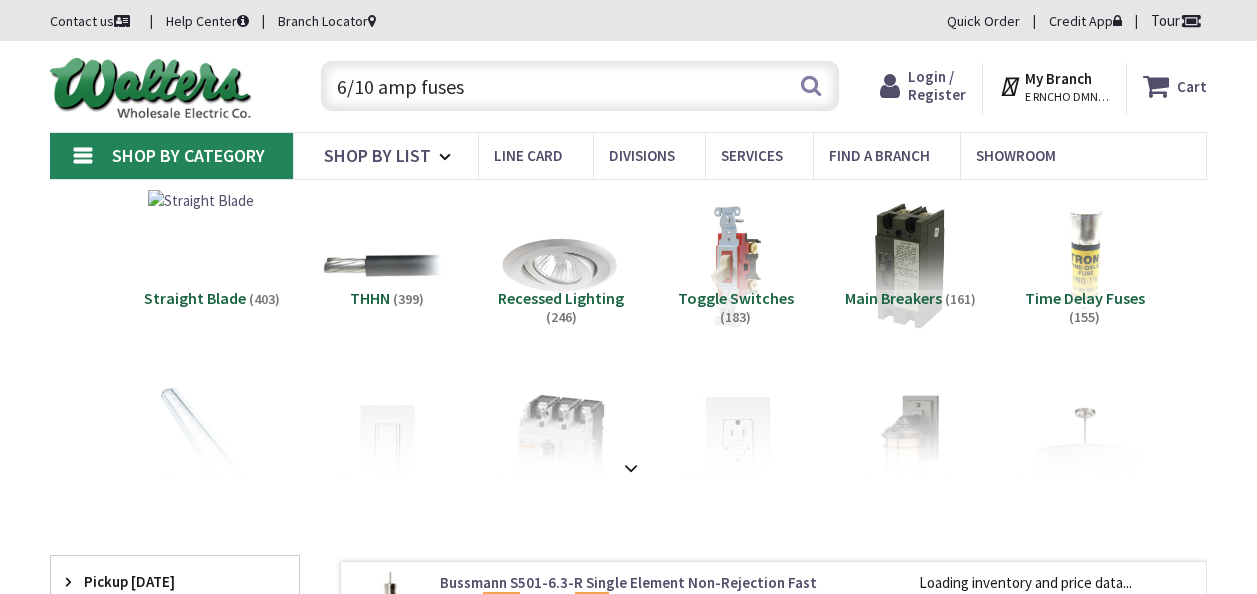 scroll, scrollTop: 0, scrollLeft: 0, axis: both 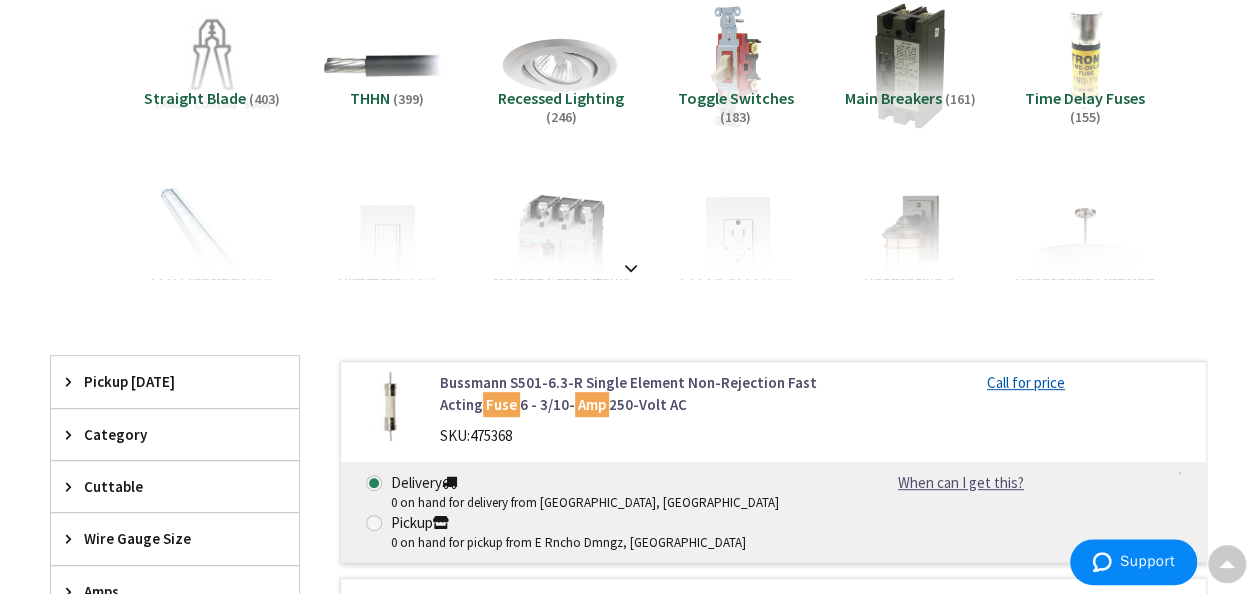 click on "Pickup [DATE]" at bounding box center [165, 381] 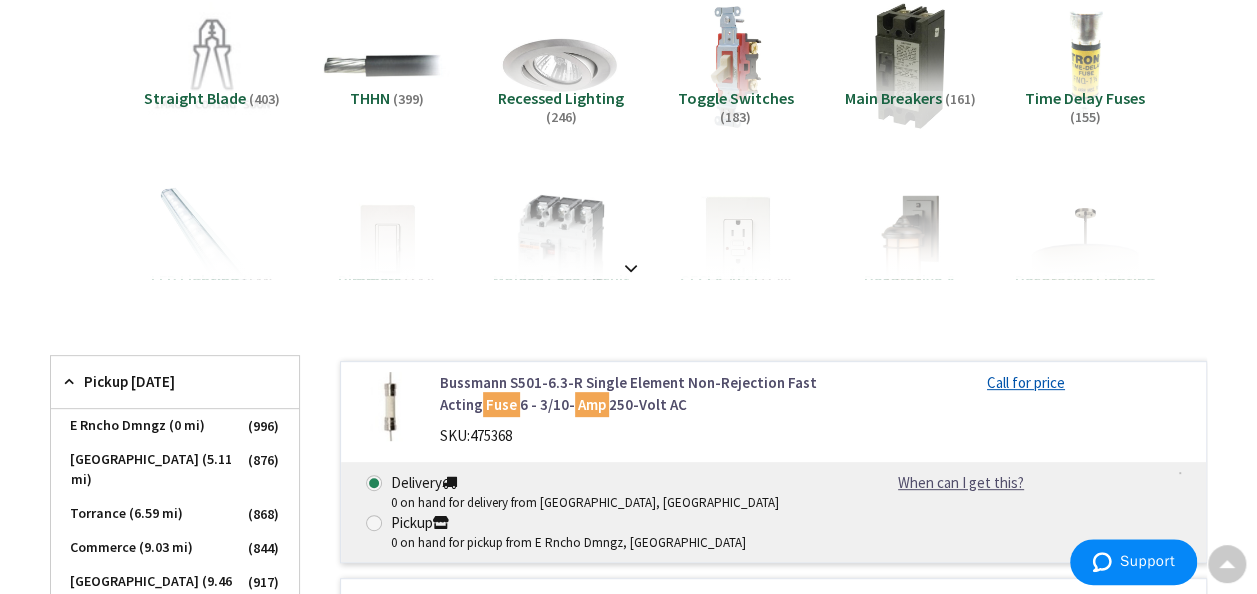 click on "Pickup [DATE]" at bounding box center [165, 381] 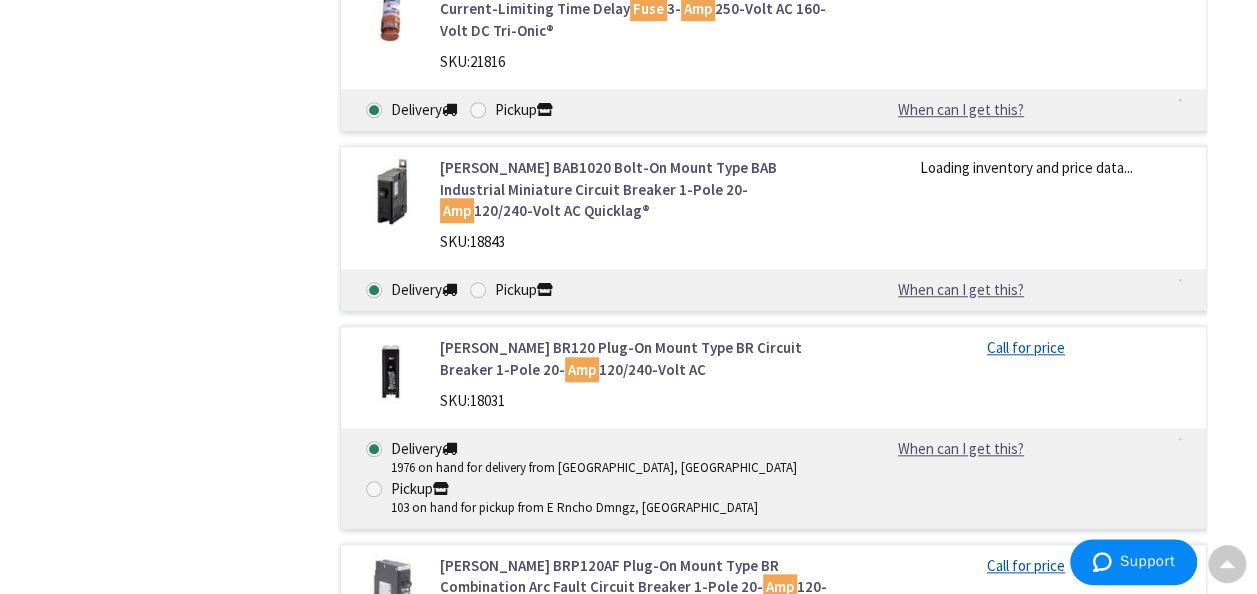 scroll, scrollTop: 4600, scrollLeft: 0, axis: vertical 